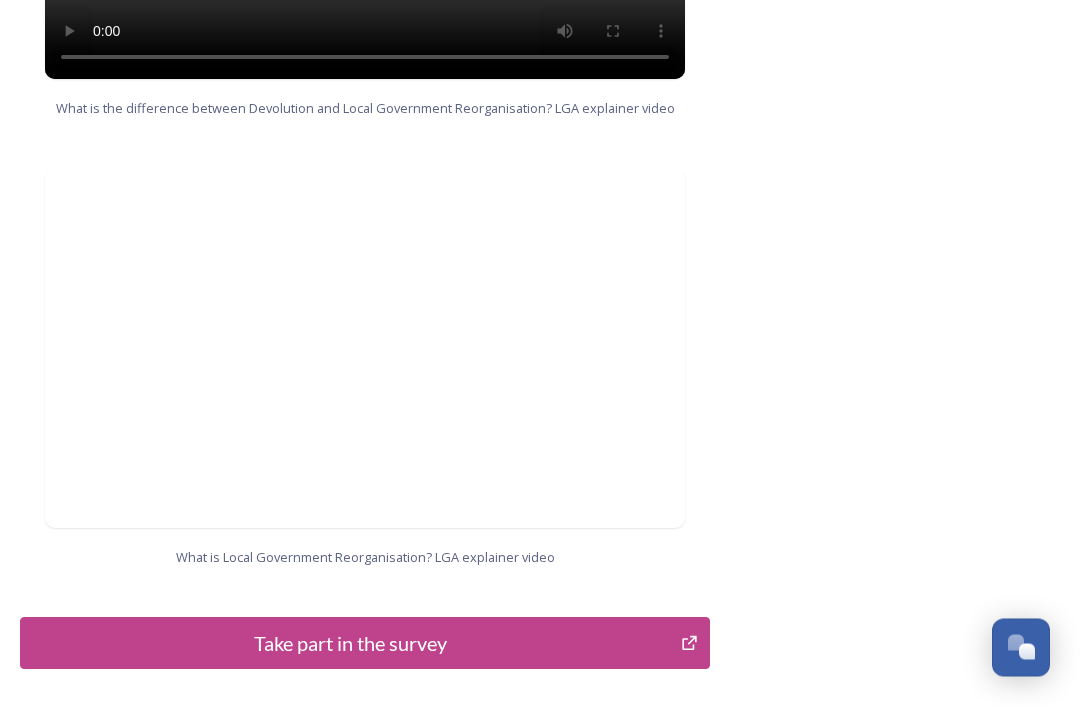 scroll, scrollTop: 2123, scrollLeft: 0, axis: vertical 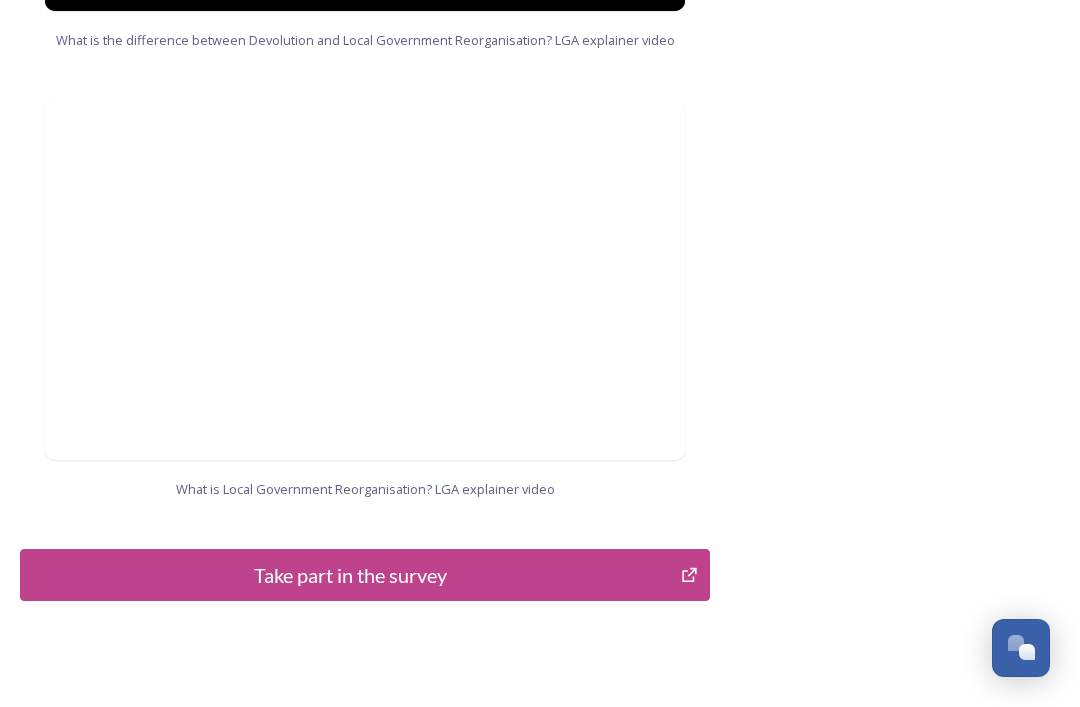 click on "Take part in the survey" at bounding box center (350, 575) 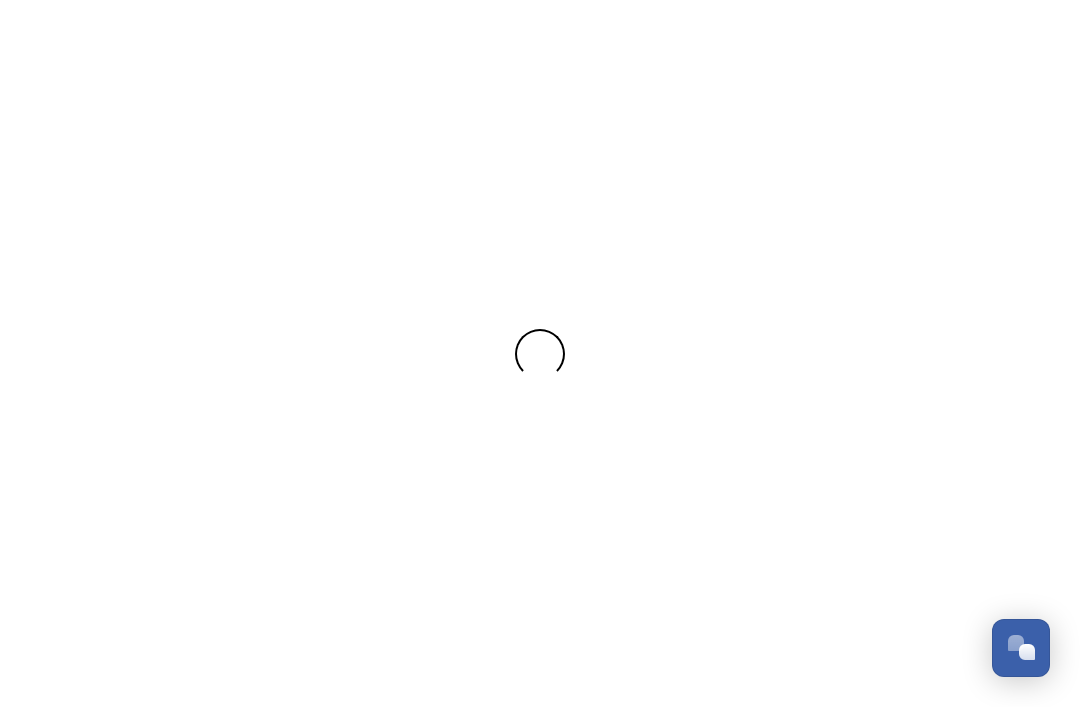 scroll, scrollTop: 0, scrollLeft: 0, axis: both 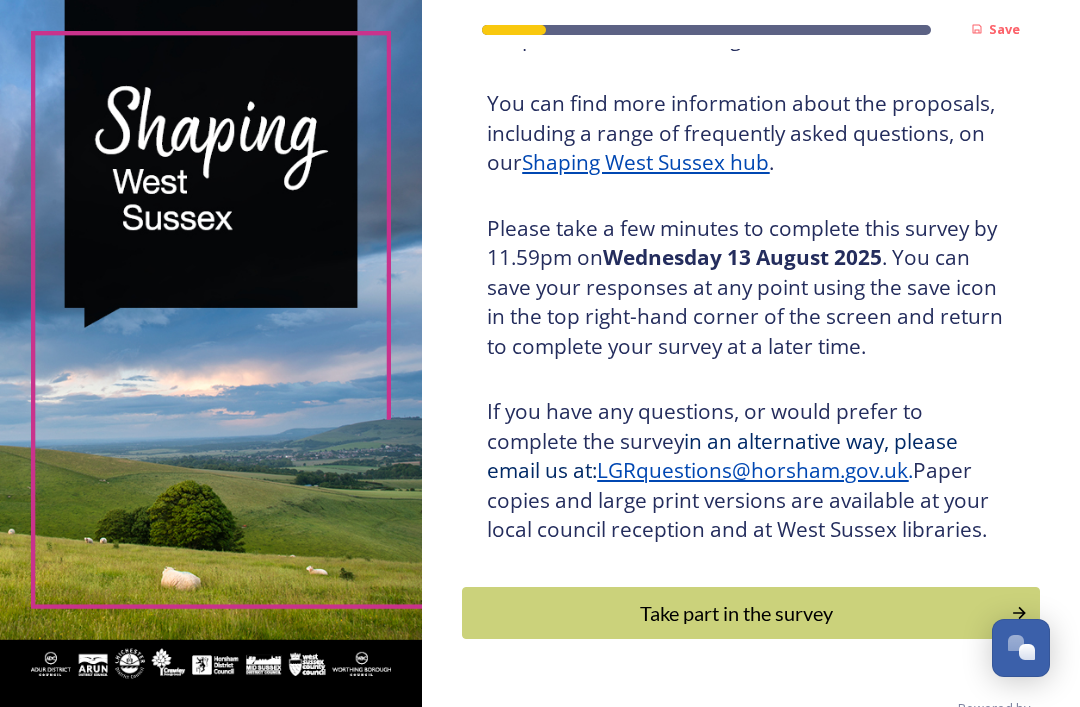 click on "Shaping West Sussex hub" at bounding box center [645, 162] 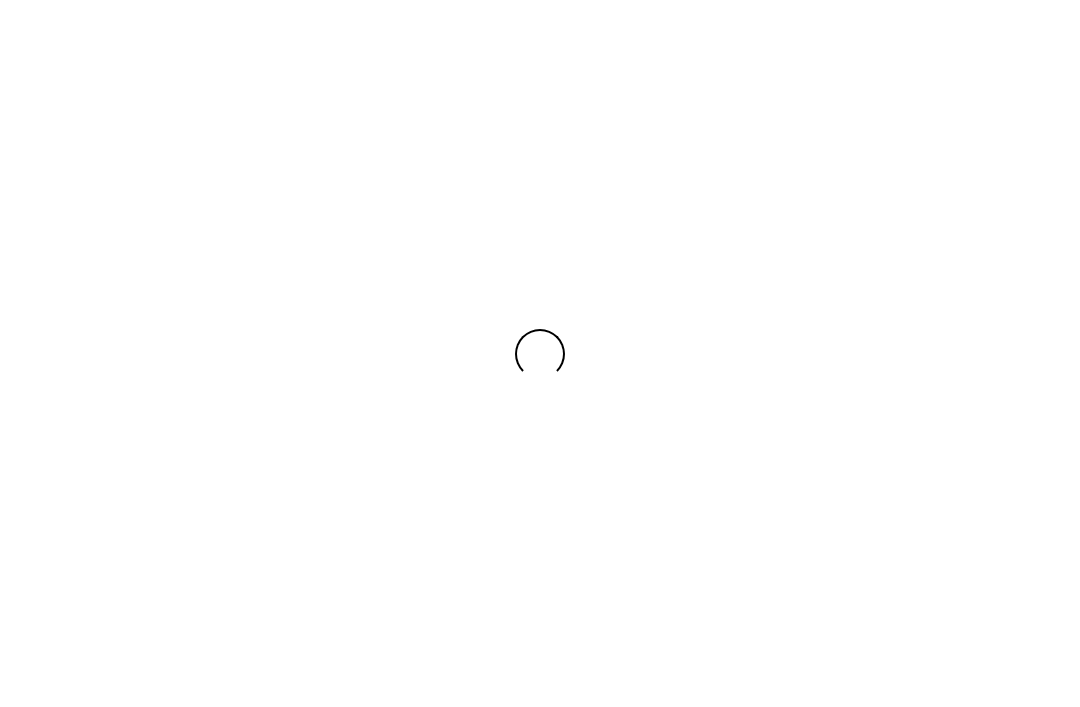 scroll, scrollTop: 0, scrollLeft: 0, axis: both 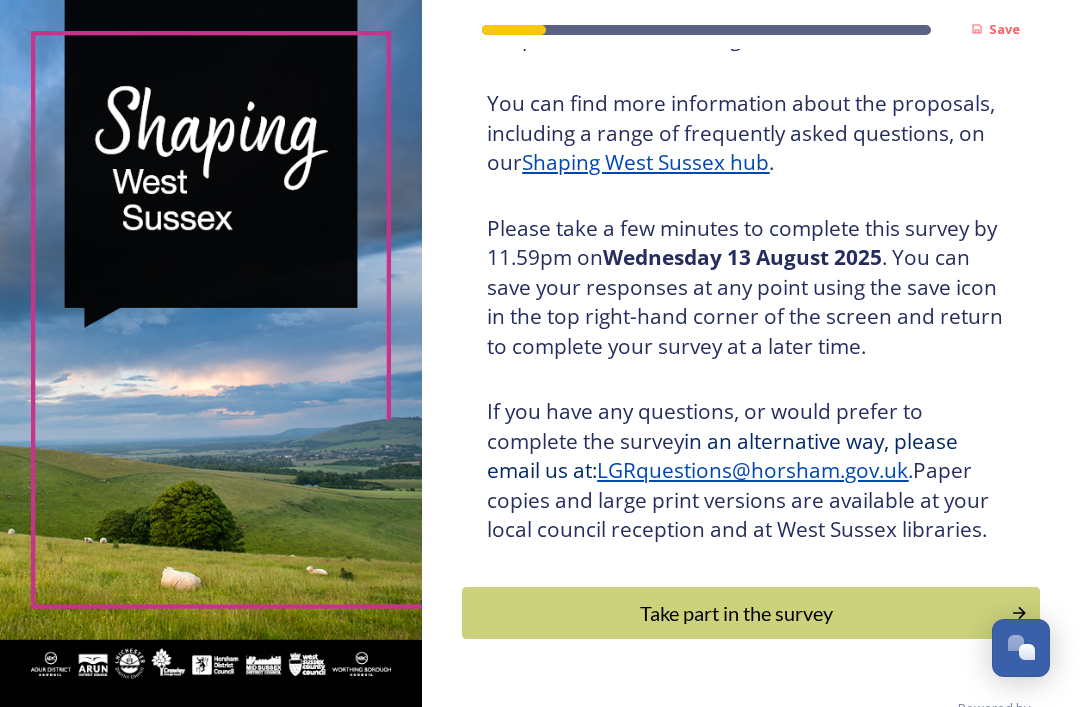 click on "Take part in the survey" at bounding box center [736, 613] 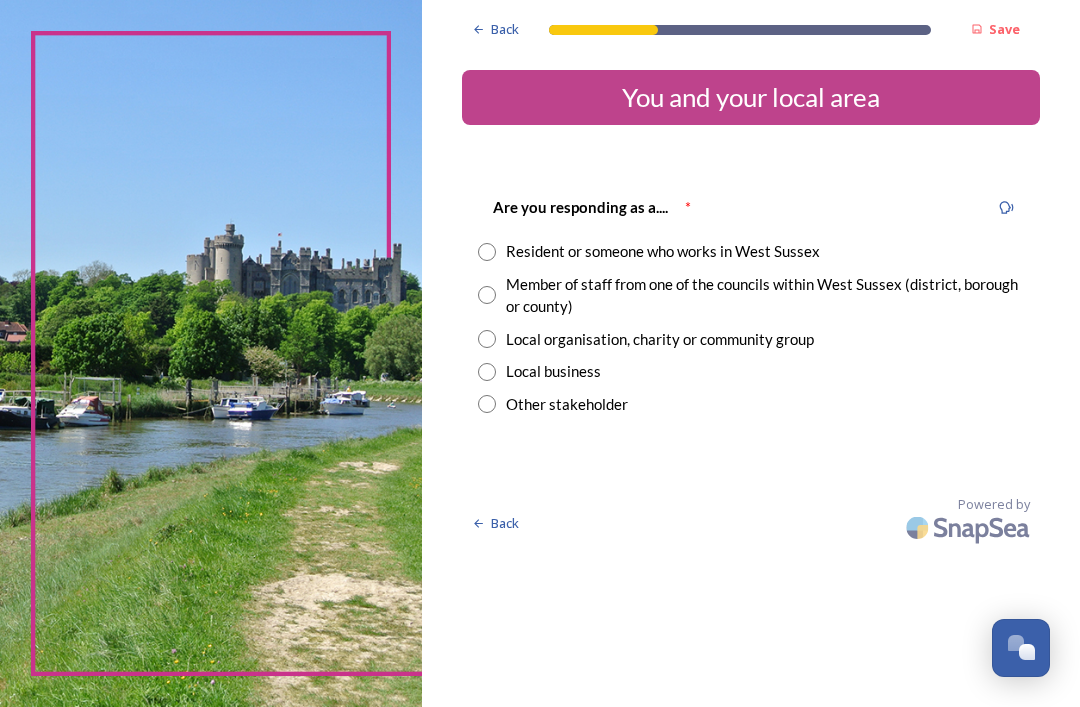 click at bounding box center [487, 252] 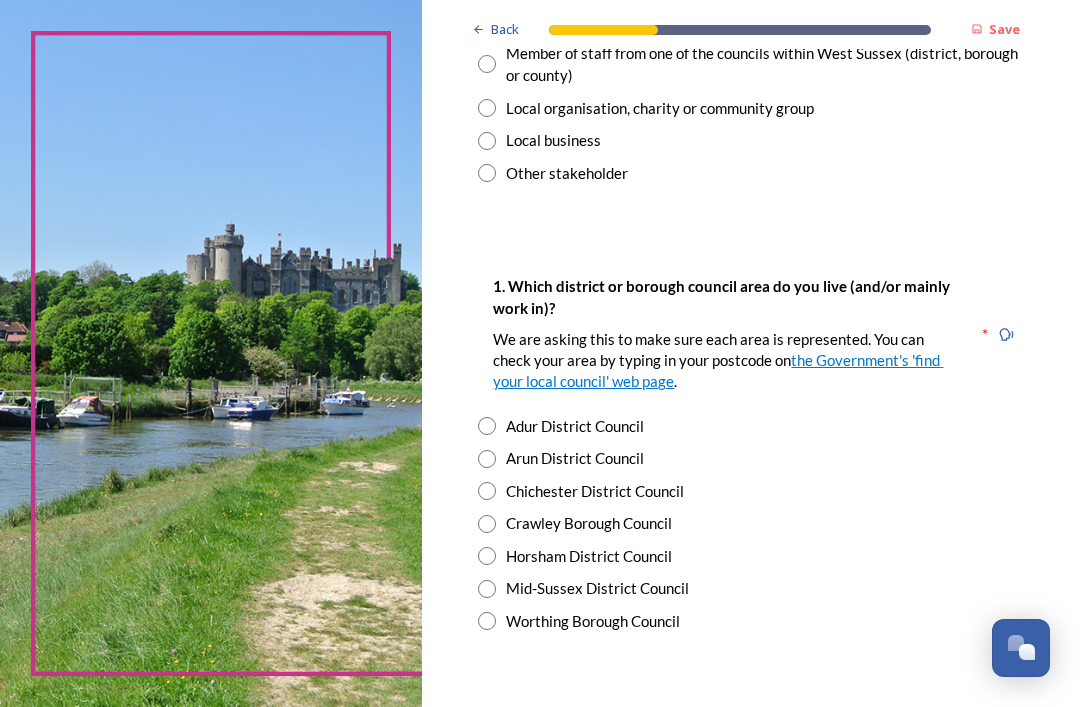 scroll, scrollTop: 232, scrollLeft: 0, axis: vertical 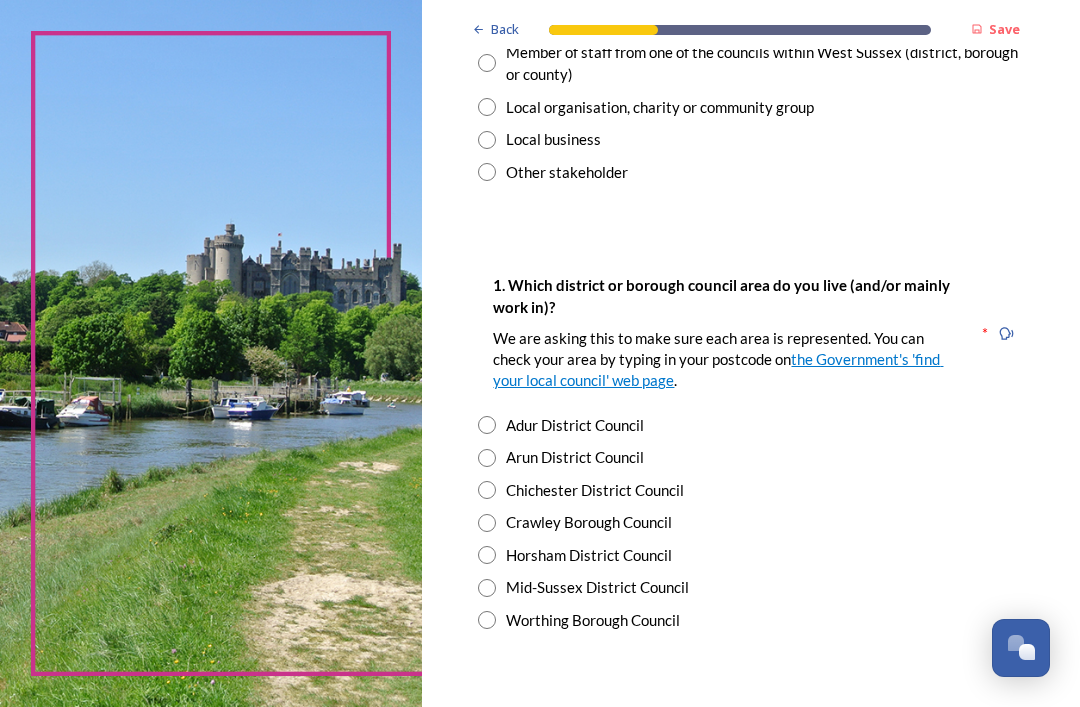 click at bounding box center [487, 588] 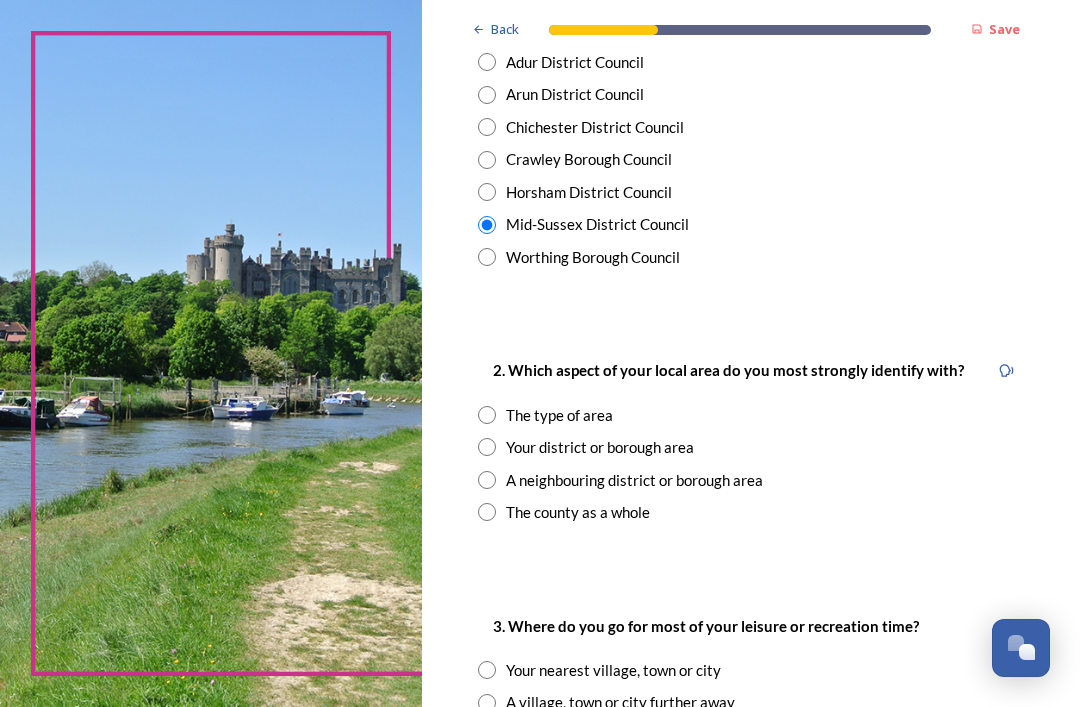 scroll, scrollTop: 597, scrollLeft: 0, axis: vertical 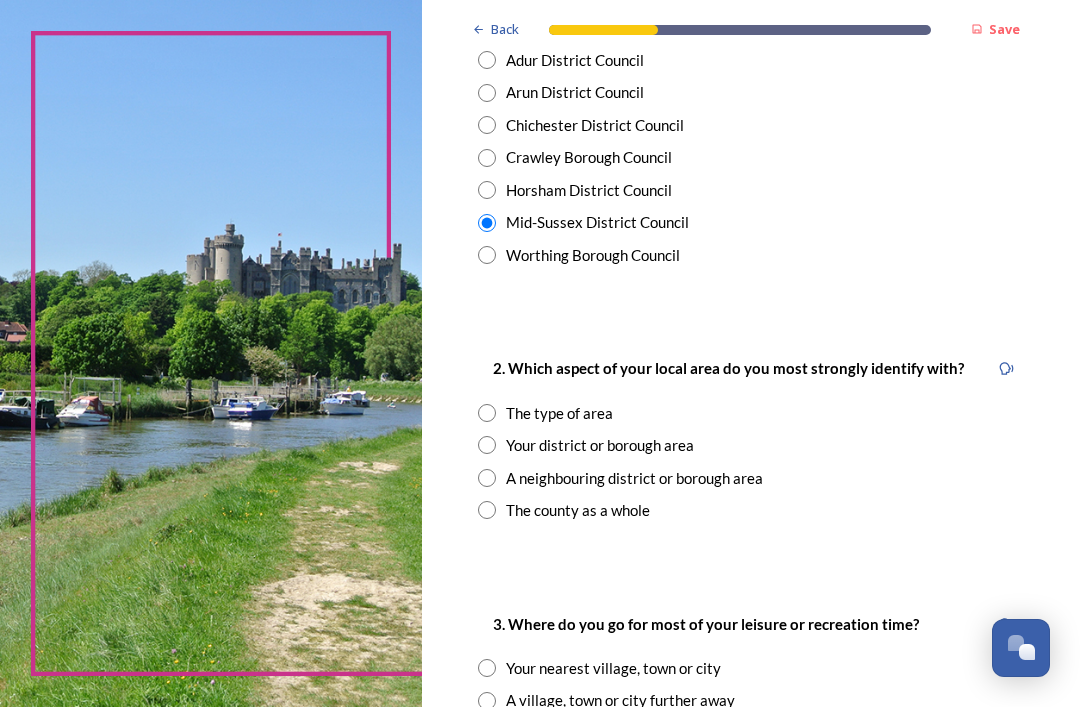 click at bounding box center (487, 445) 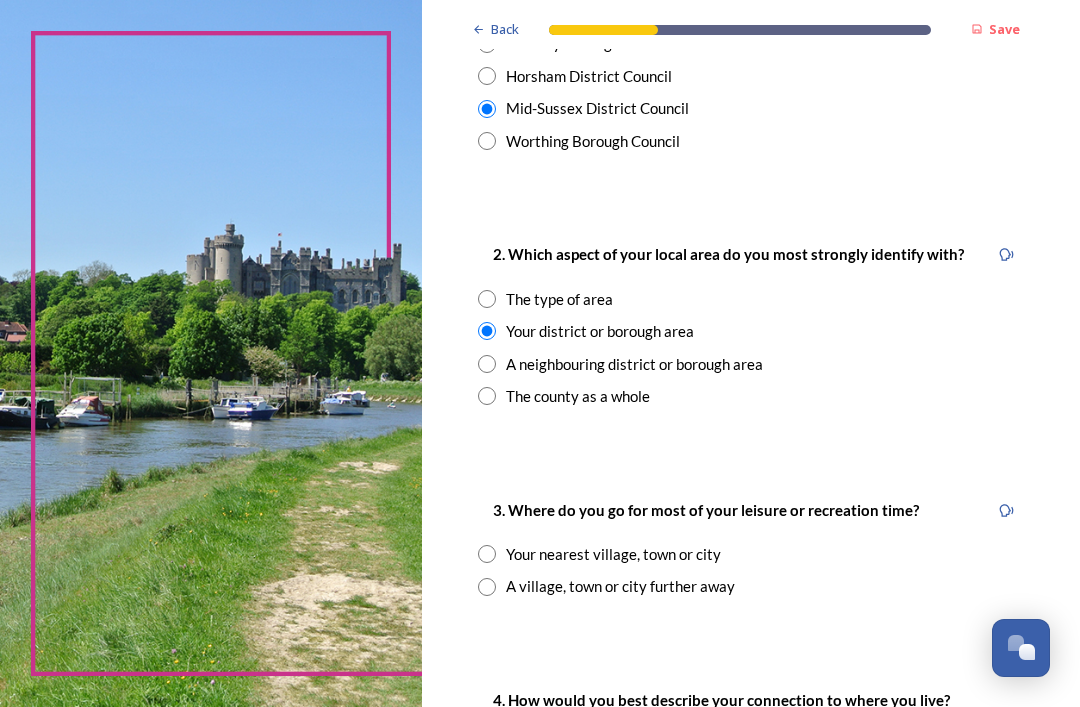scroll, scrollTop: 734, scrollLeft: 0, axis: vertical 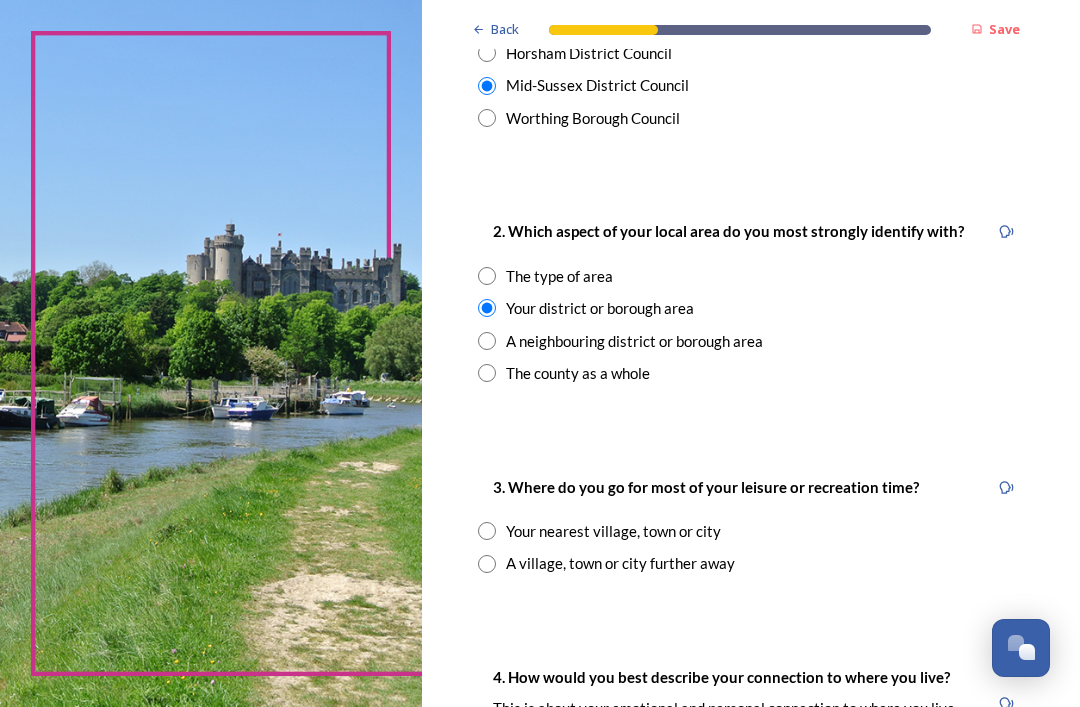 click at bounding box center [487, 531] 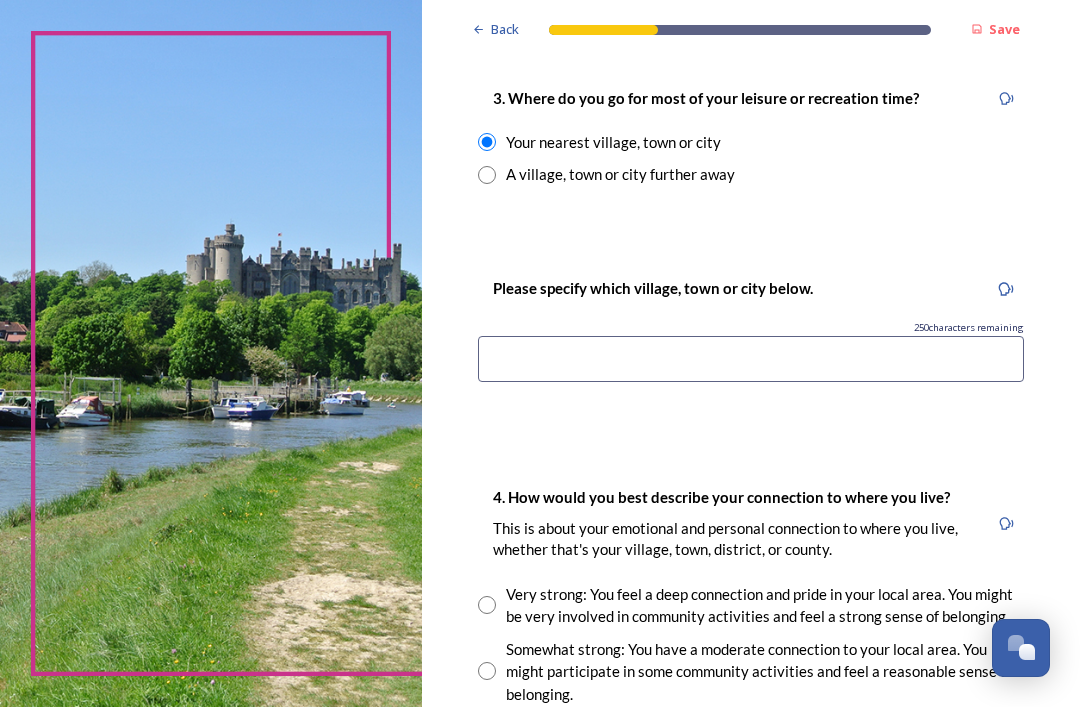 scroll, scrollTop: 1124, scrollLeft: 0, axis: vertical 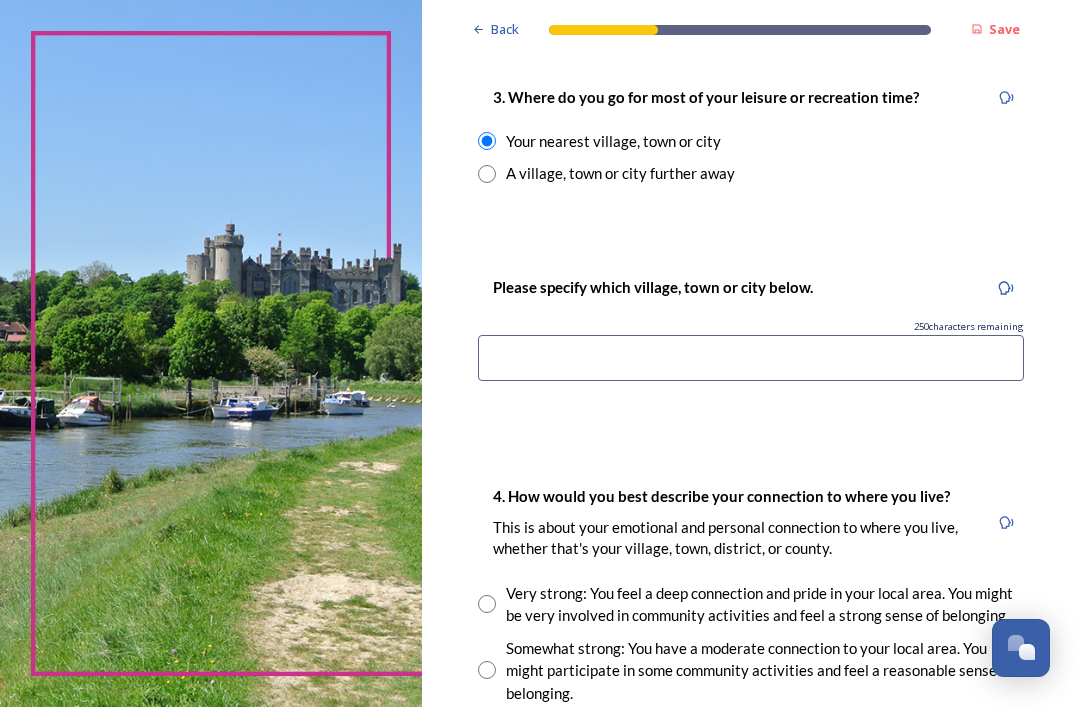 click at bounding box center (487, 174) 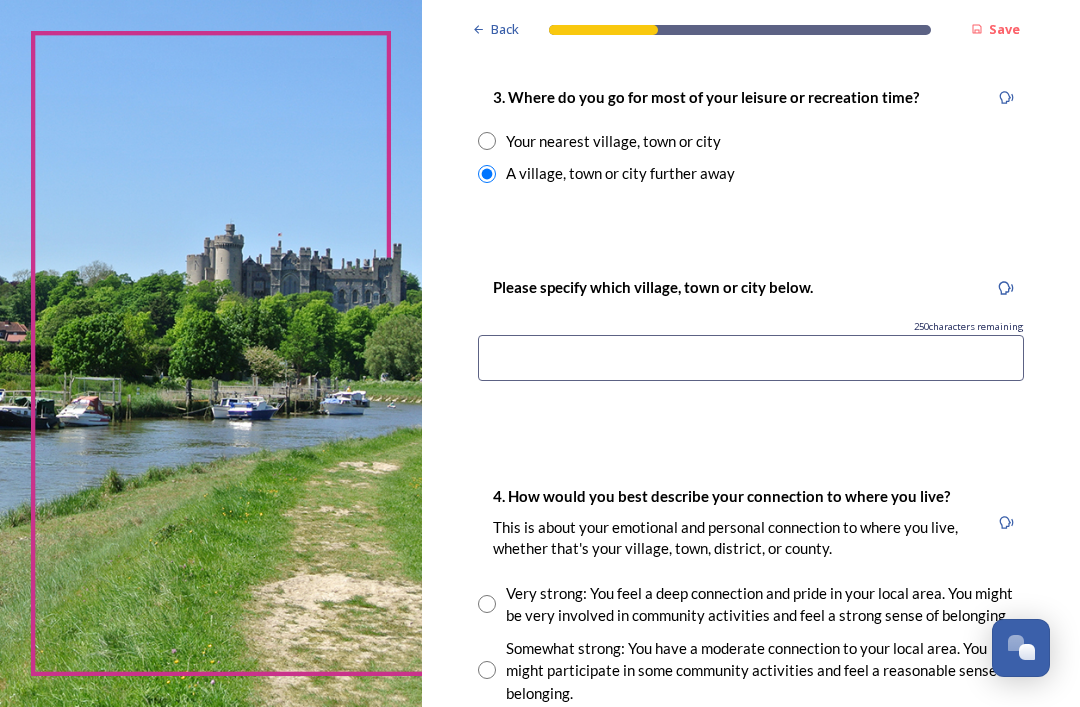 click at bounding box center [487, 141] 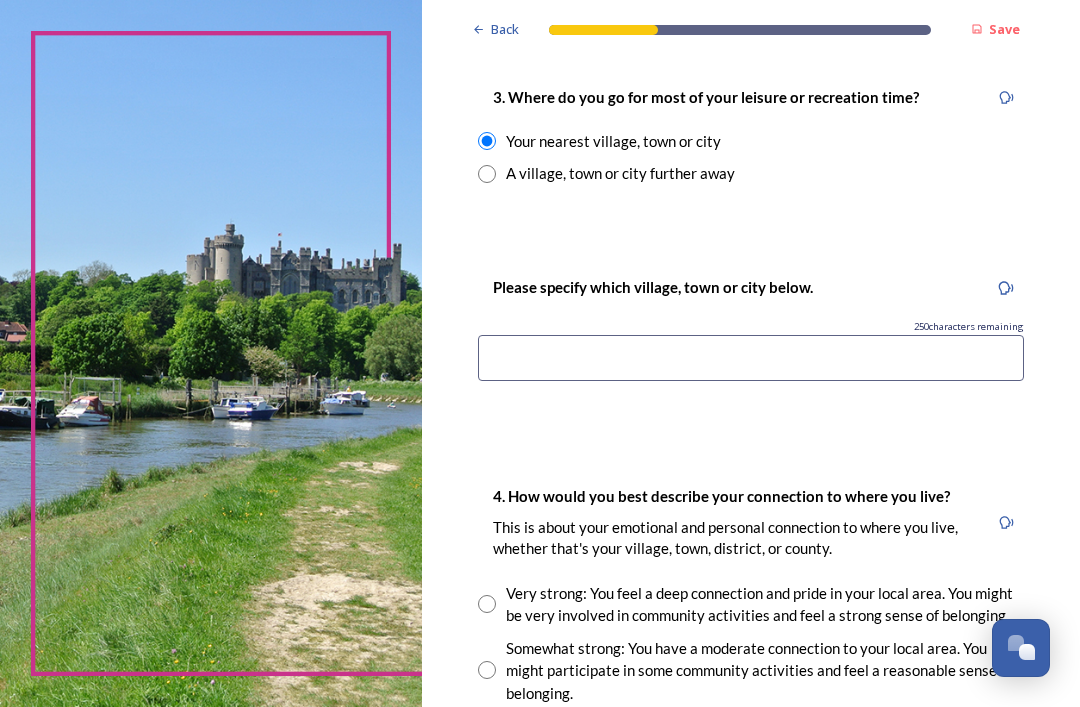 click at bounding box center (751, 358) 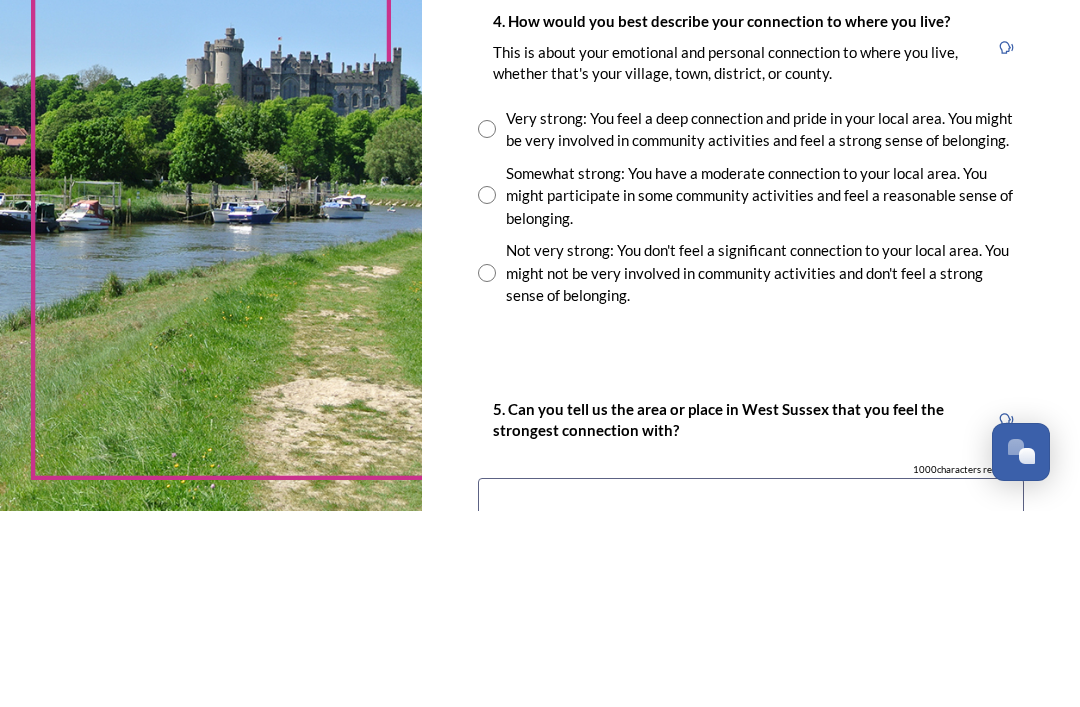 scroll, scrollTop: 1404, scrollLeft: 0, axis: vertical 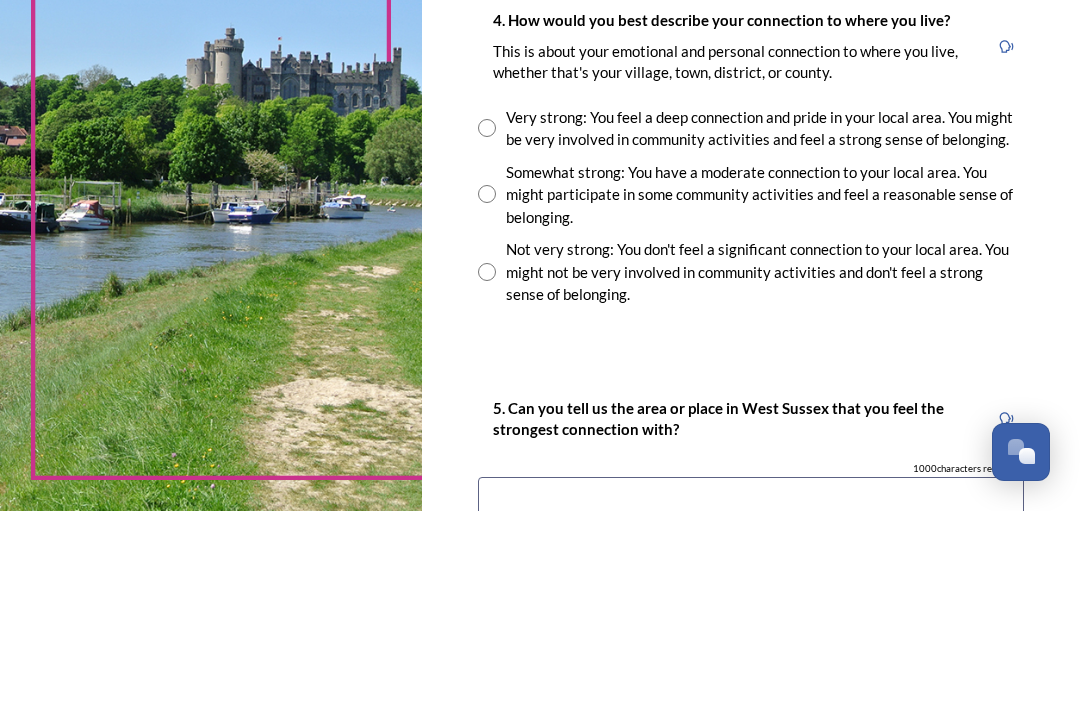 type on "[CITY] and surrounding area" 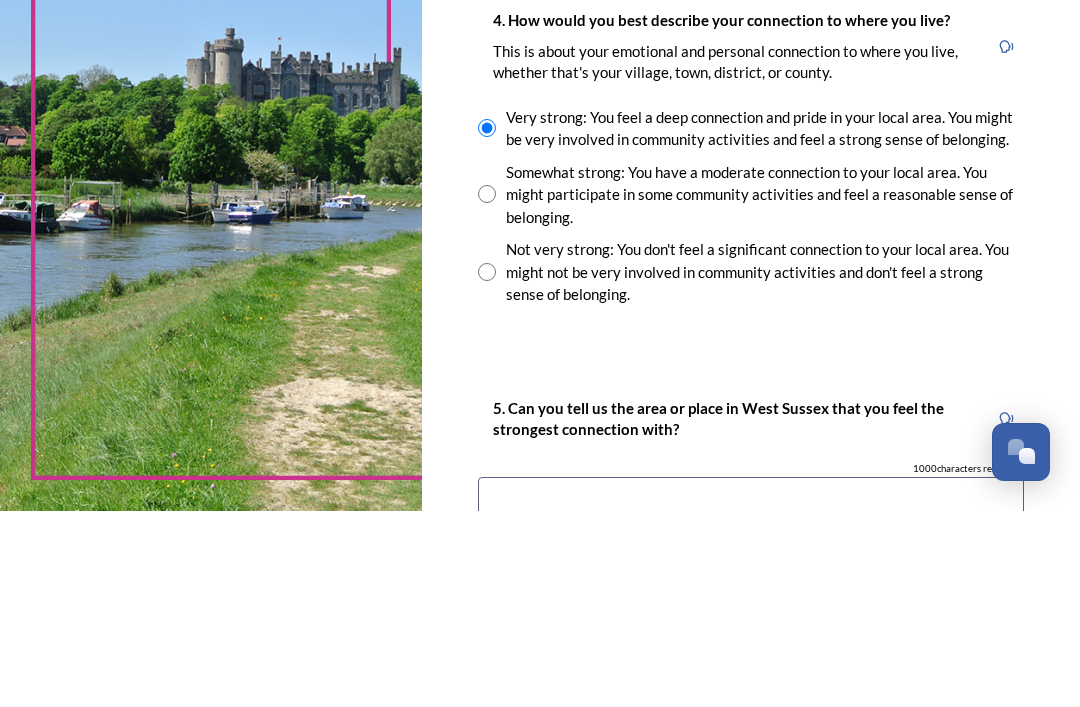 scroll, scrollTop: 64, scrollLeft: 0, axis: vertical 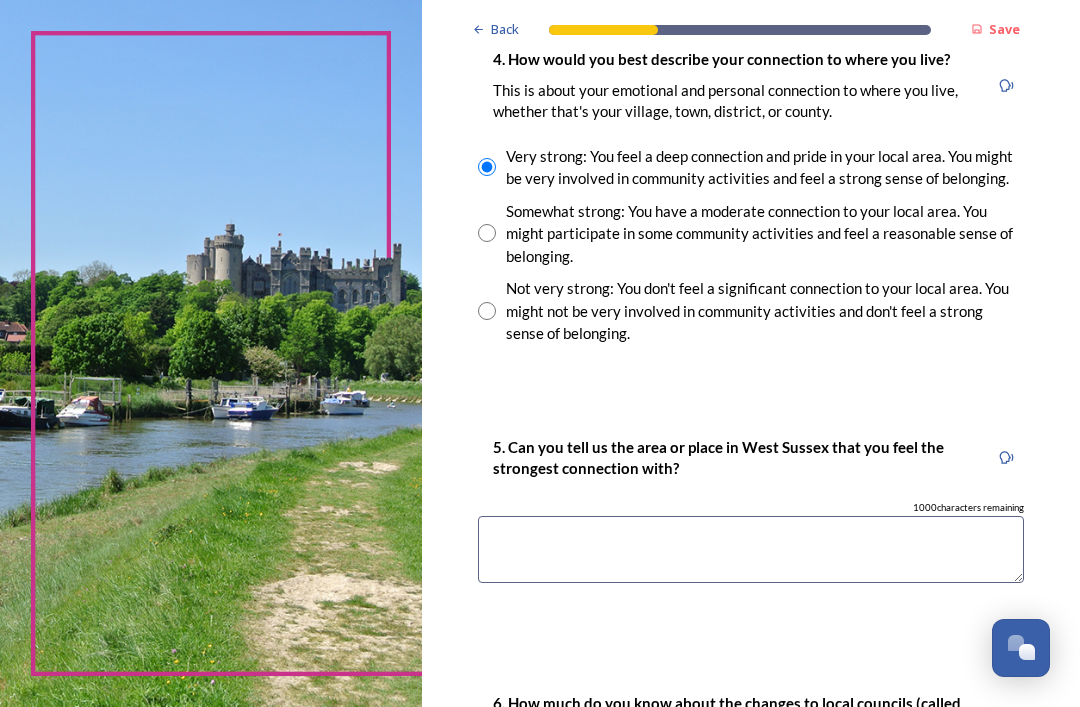 click at bounding box center (751, 549) 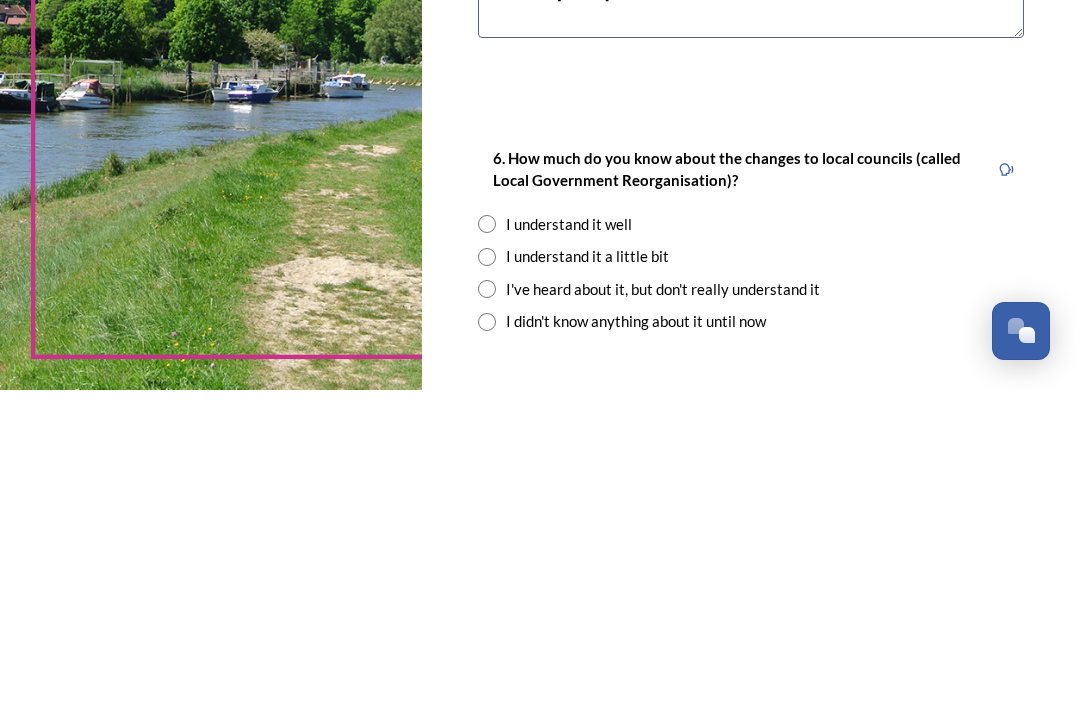 scroll, scrollTop: 1789, scrollLeft: 0, axis: vertical 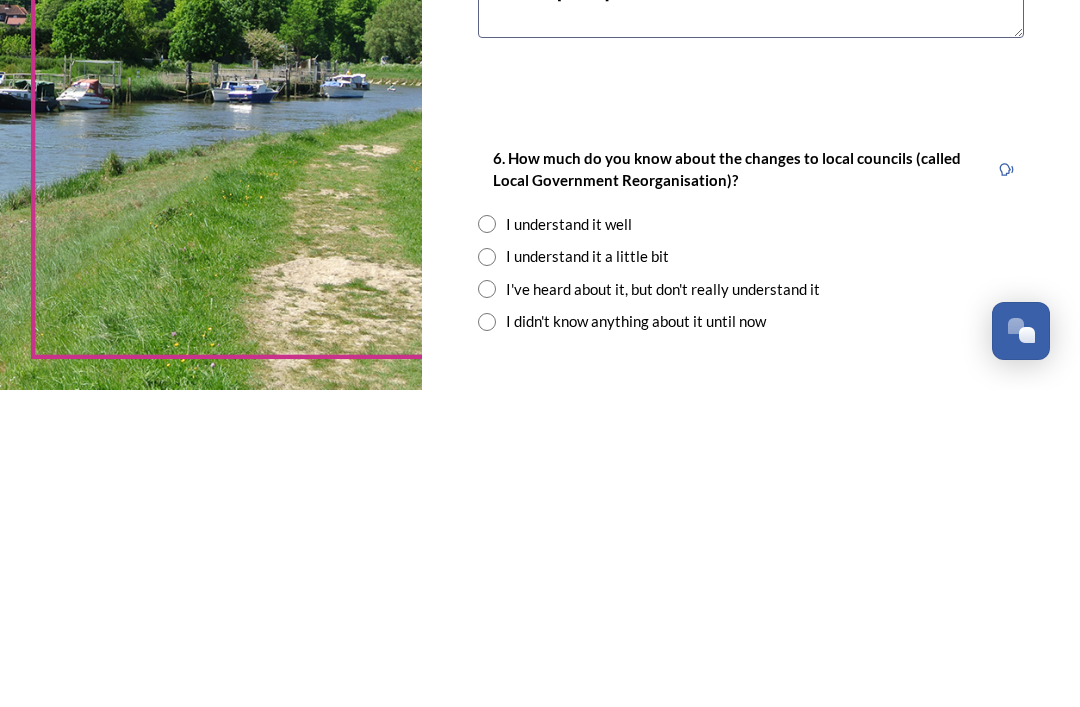 radio on "true" 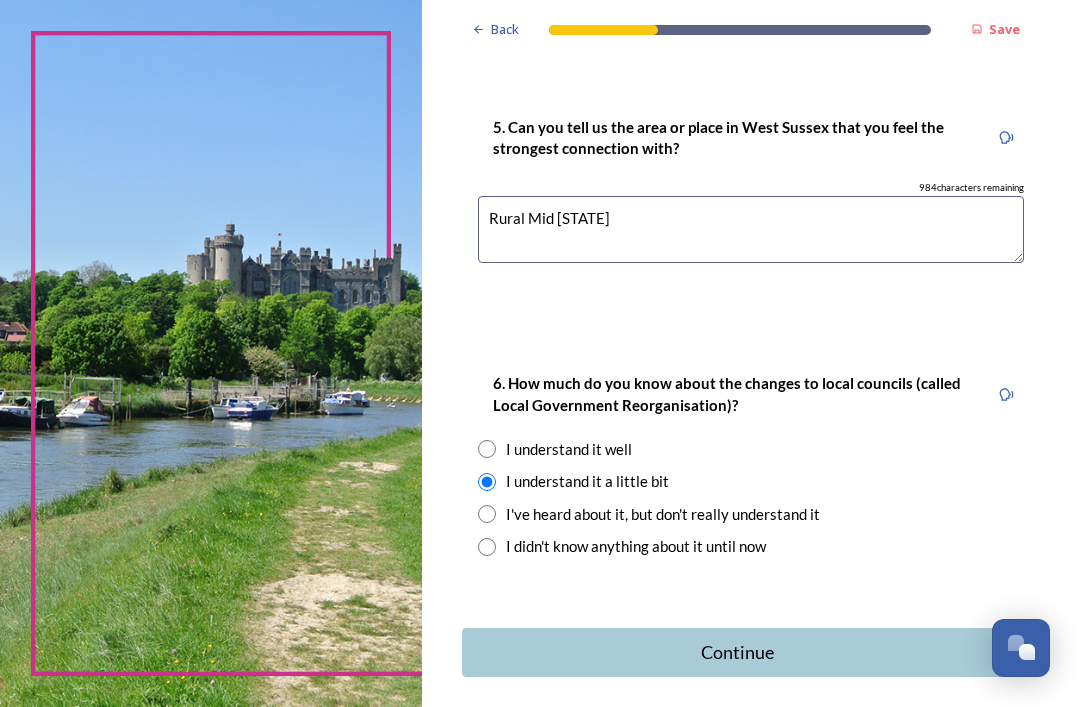 scroll, scrollTop: 1880, scrollLeft: 0, axis: vertical 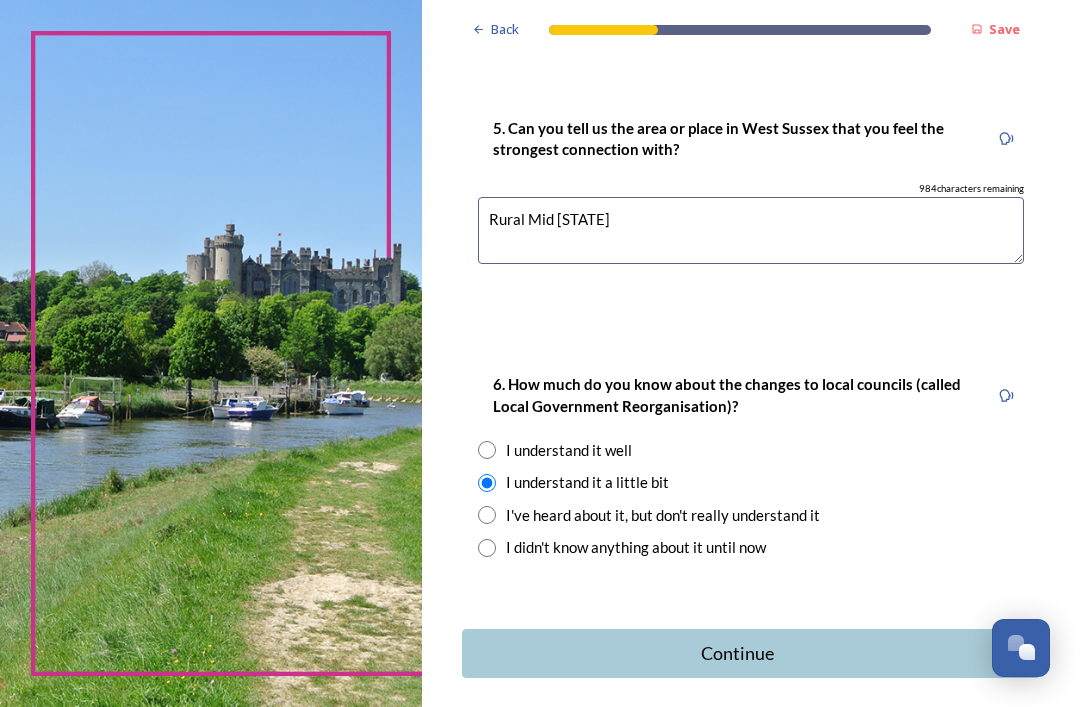 click on "Continue" at bounding box center (737, 653) 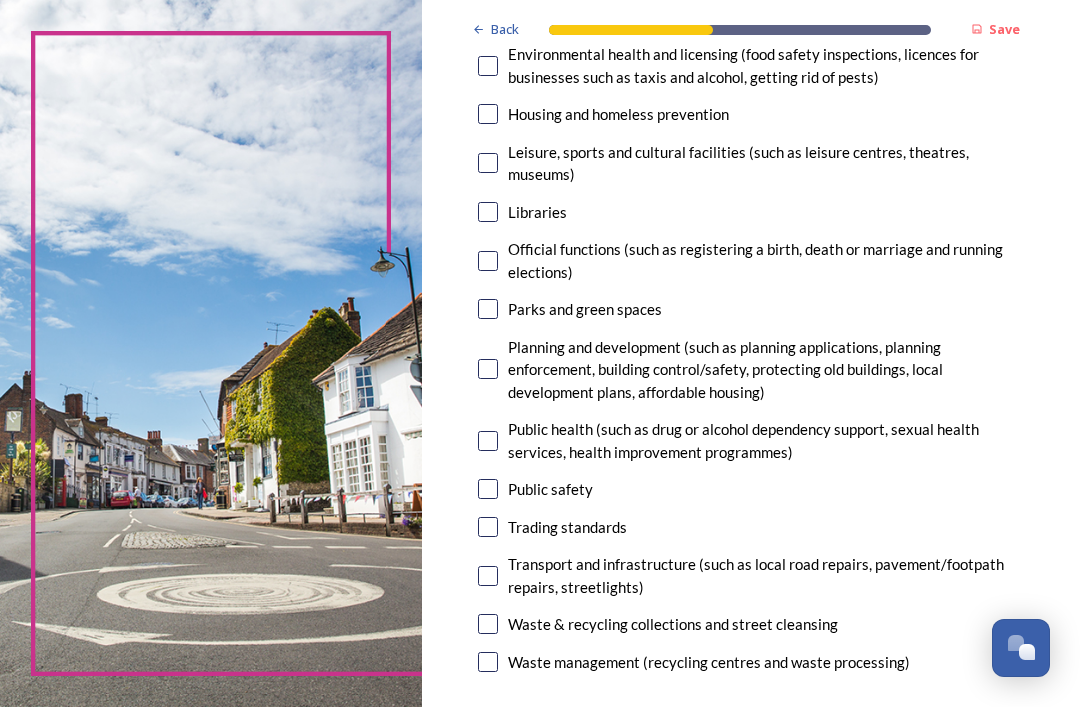 scroll, scrollTop: 580, scrollLeft: 0, axis: vertical 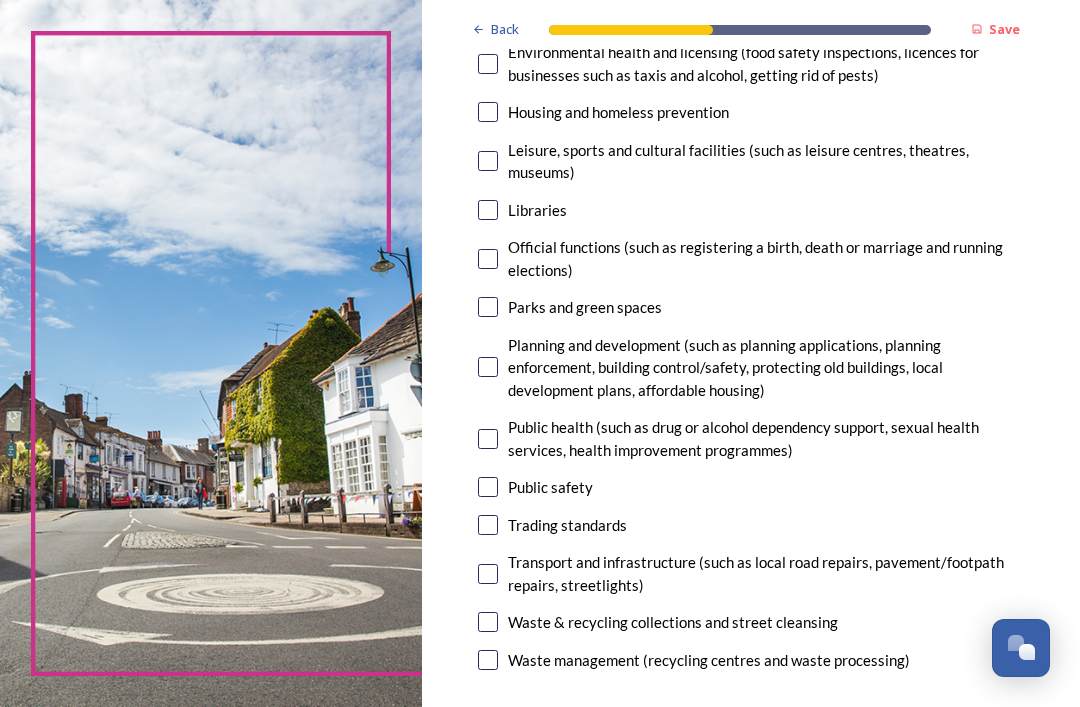click at bounding box center (488, 574) 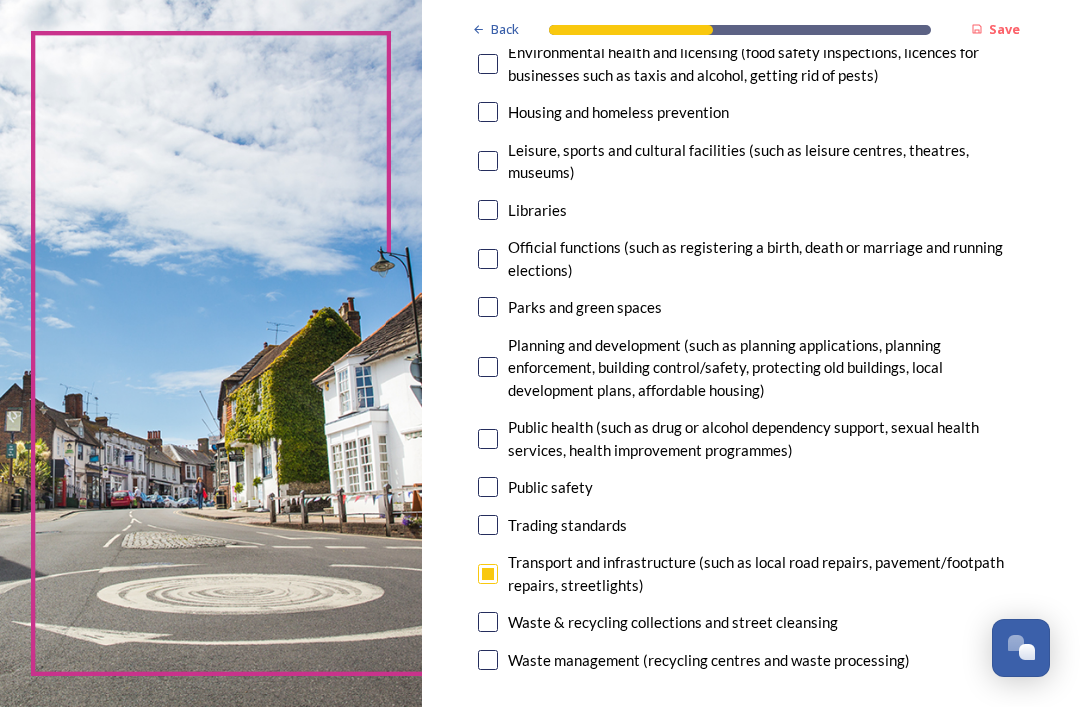 click at bounding box center [488, 439] 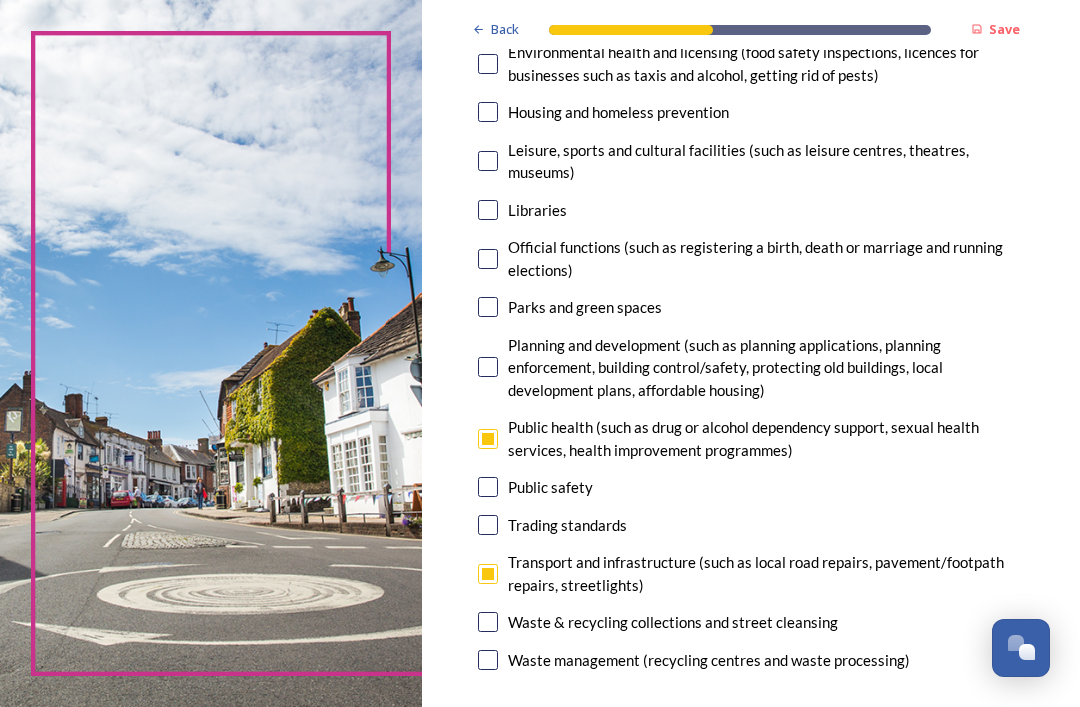 click at bounding box center (488, 367) 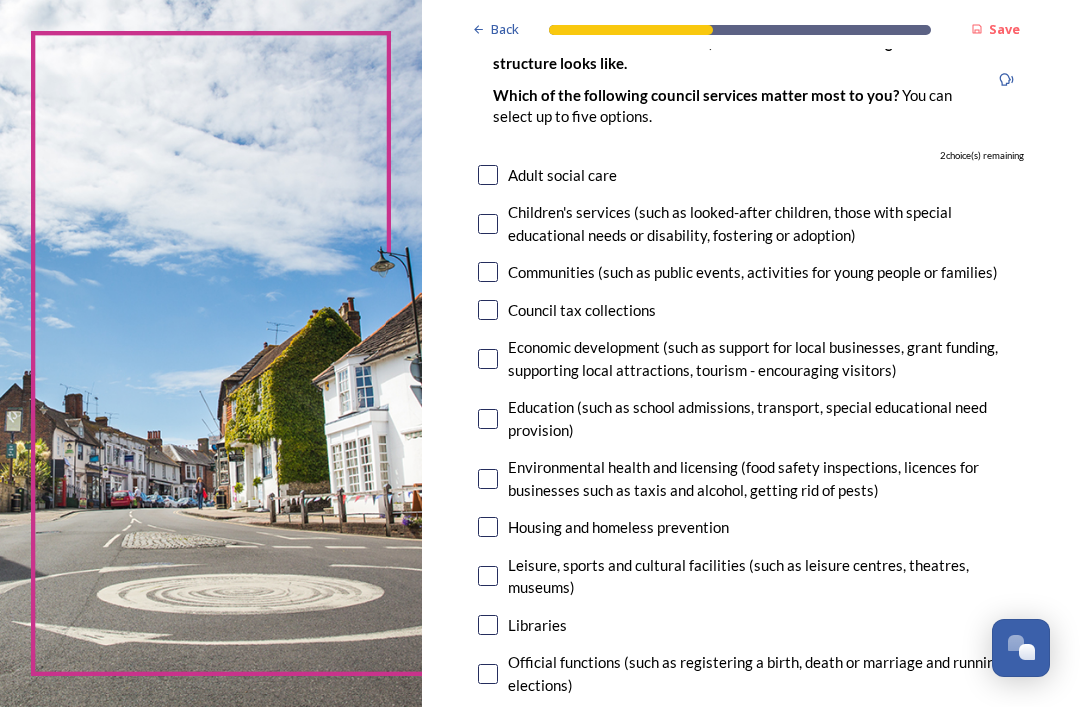 scroll, scrollTop: 166, scrollLeft: 0, axis: vertical 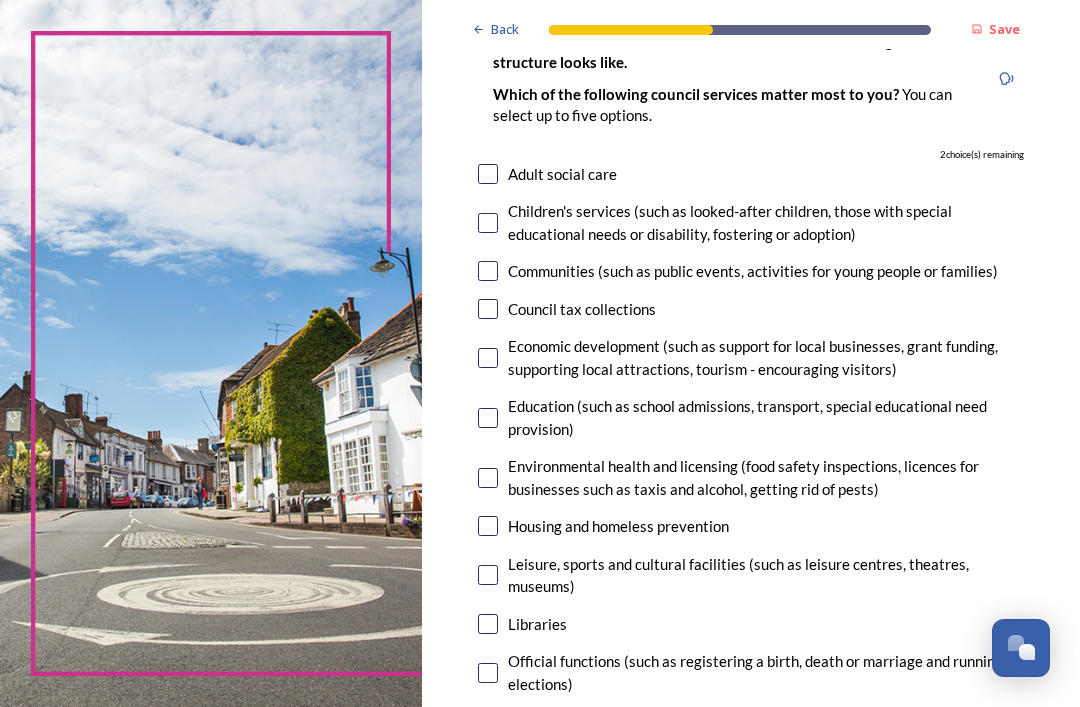 click at bounding box center (488, 174) 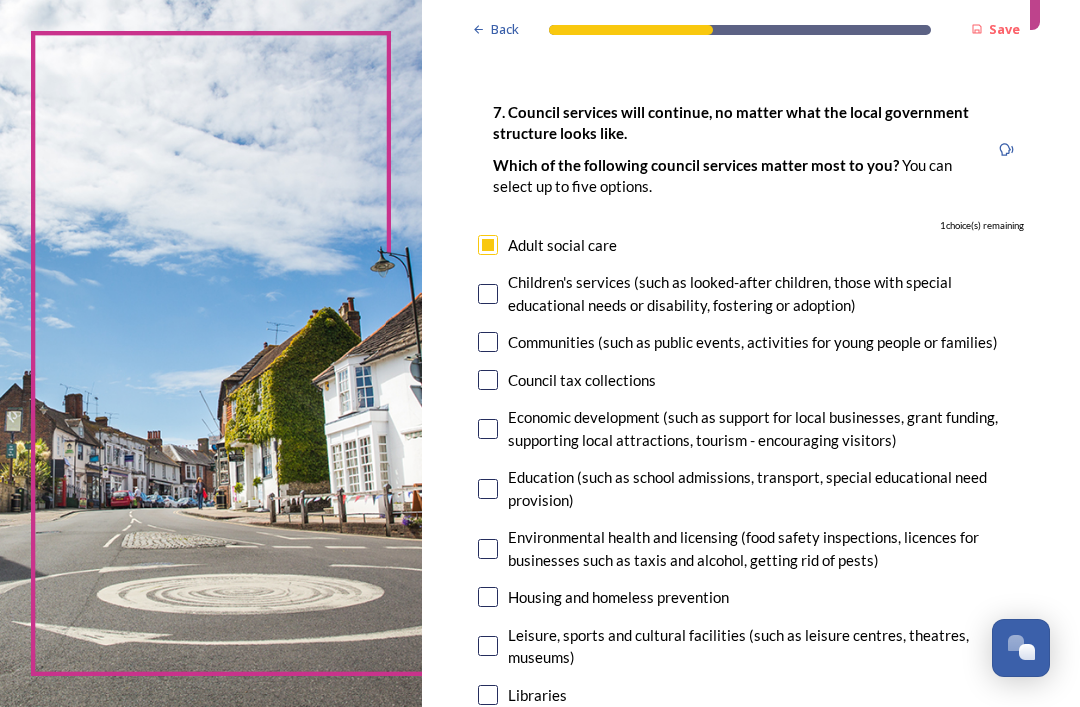 scroll, scrollTop: 94, scrollLeft: 0, axis: vertical 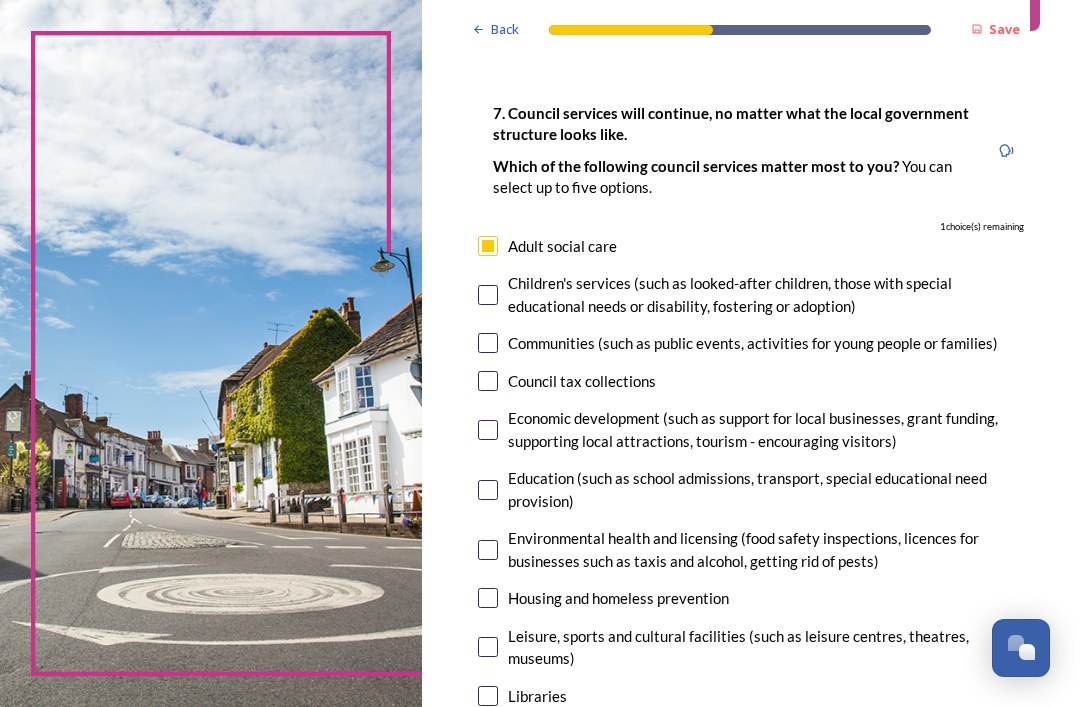 click at bounding box center [488, 295] 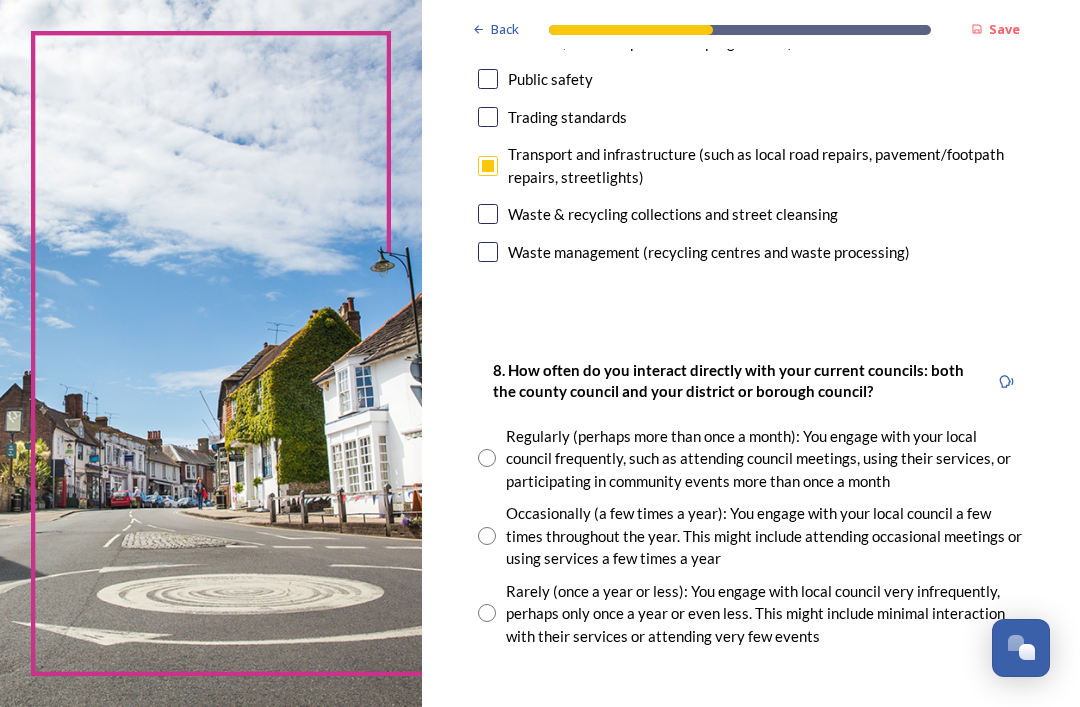 scroll, scrollTop: 995, scrollLeft: 0, axis: vertical 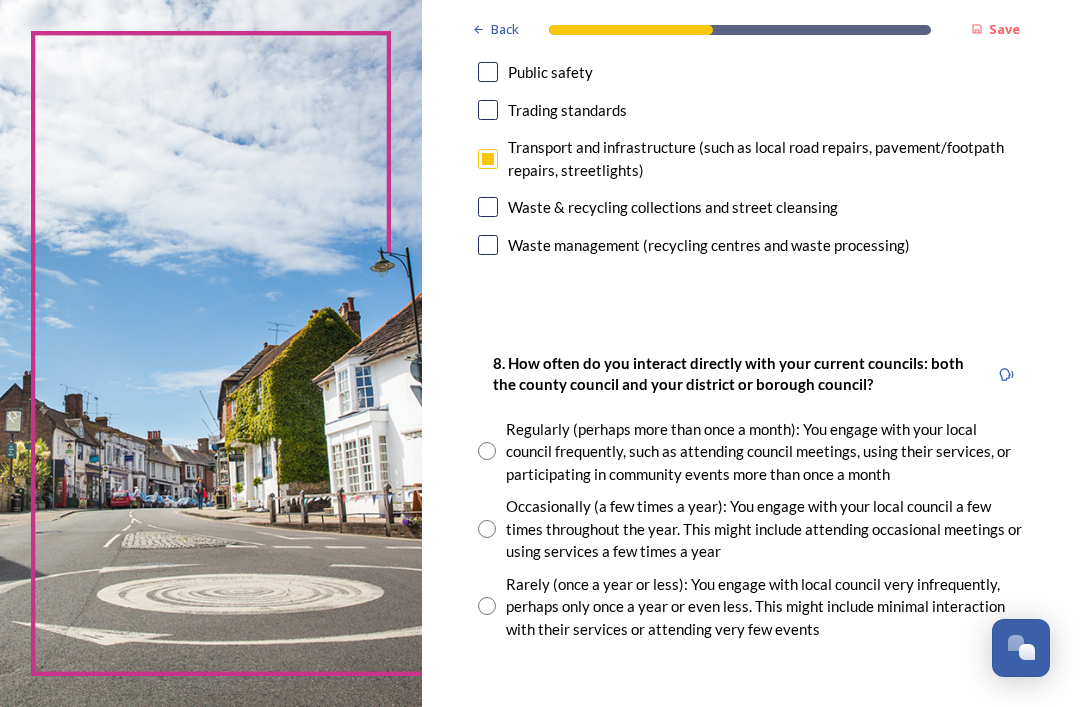 click at bounding box center (487, 606) 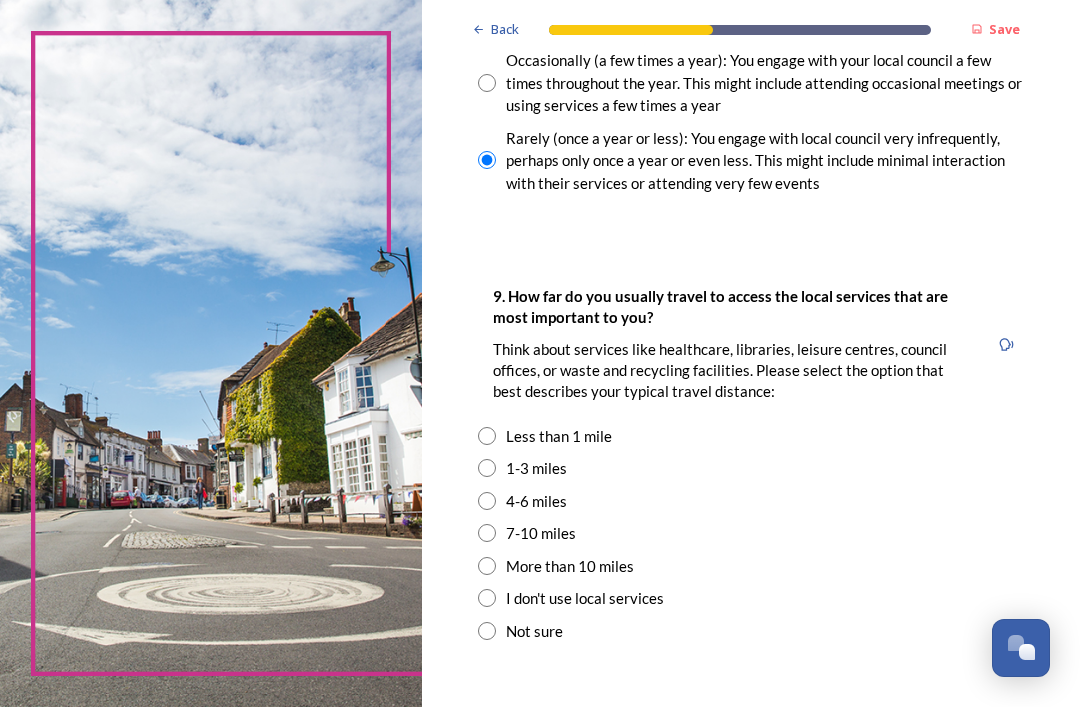 scroll, scrollTop: 1441, scrollLeft: 0, axis: vertical 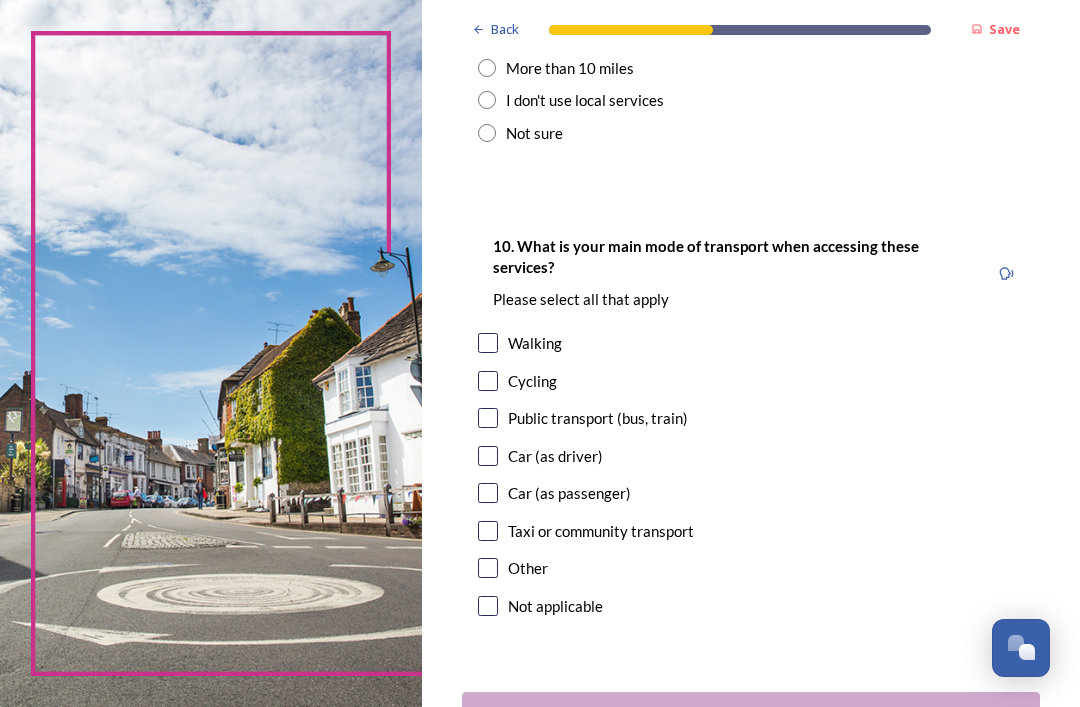 click at bounding box center (488, 456) 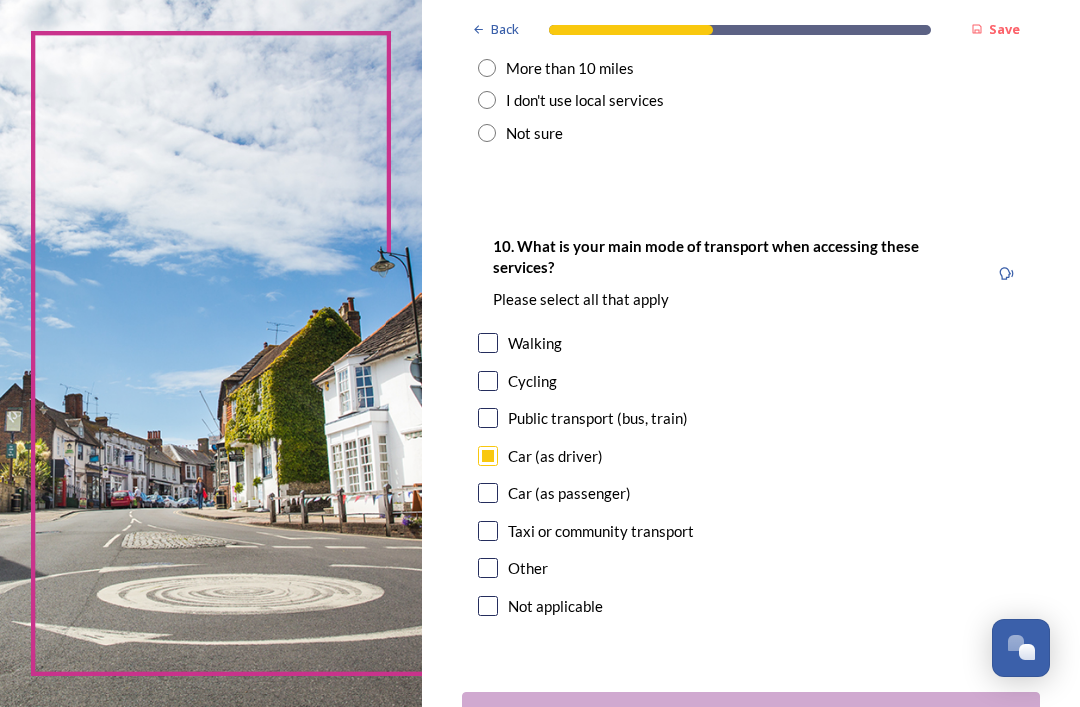 click on "Continue" at bounding box center (737, 716) 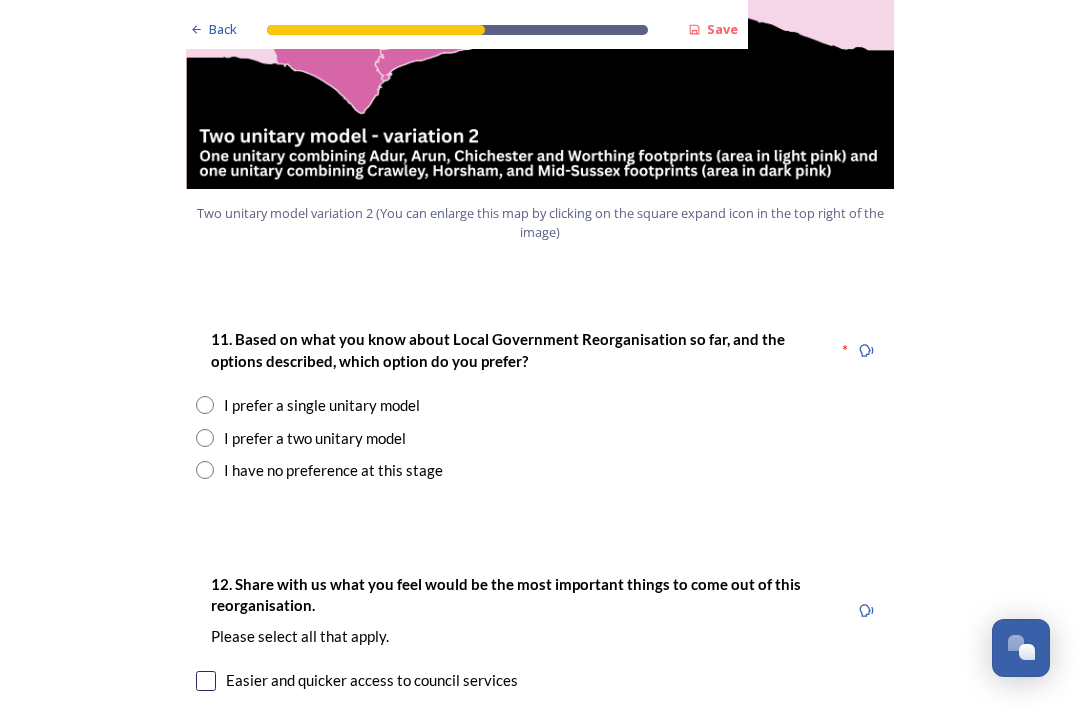 scroll, scrollTop: 2417, scrollLeft: 0, axis: vertical 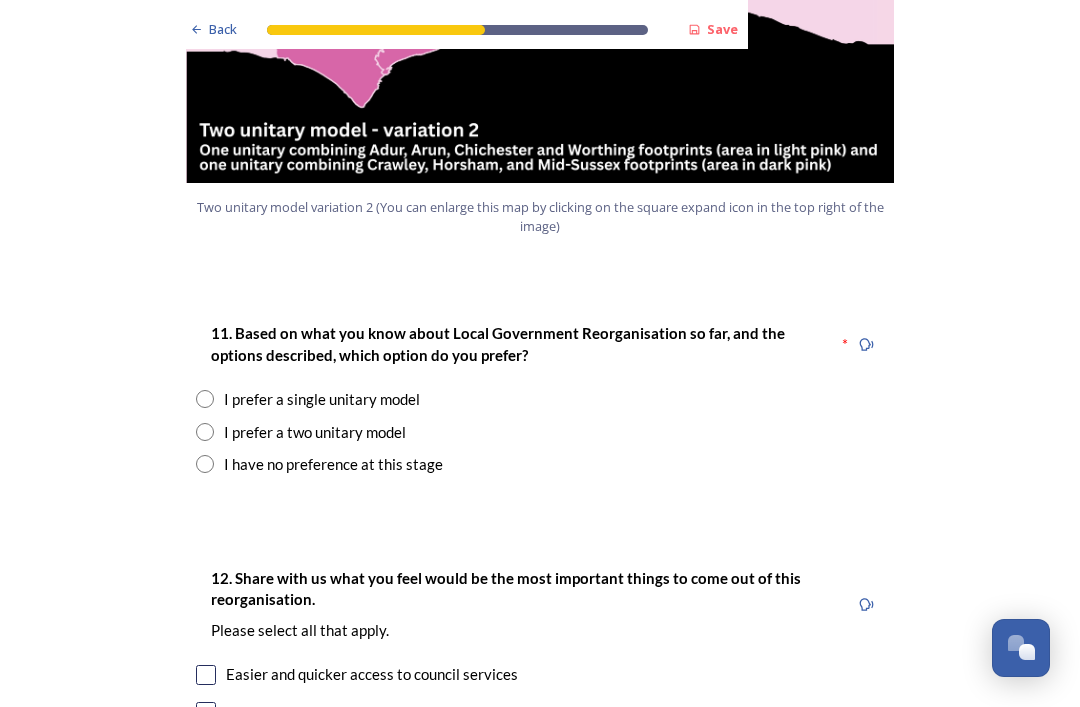 click at bounding box center (205, 432) 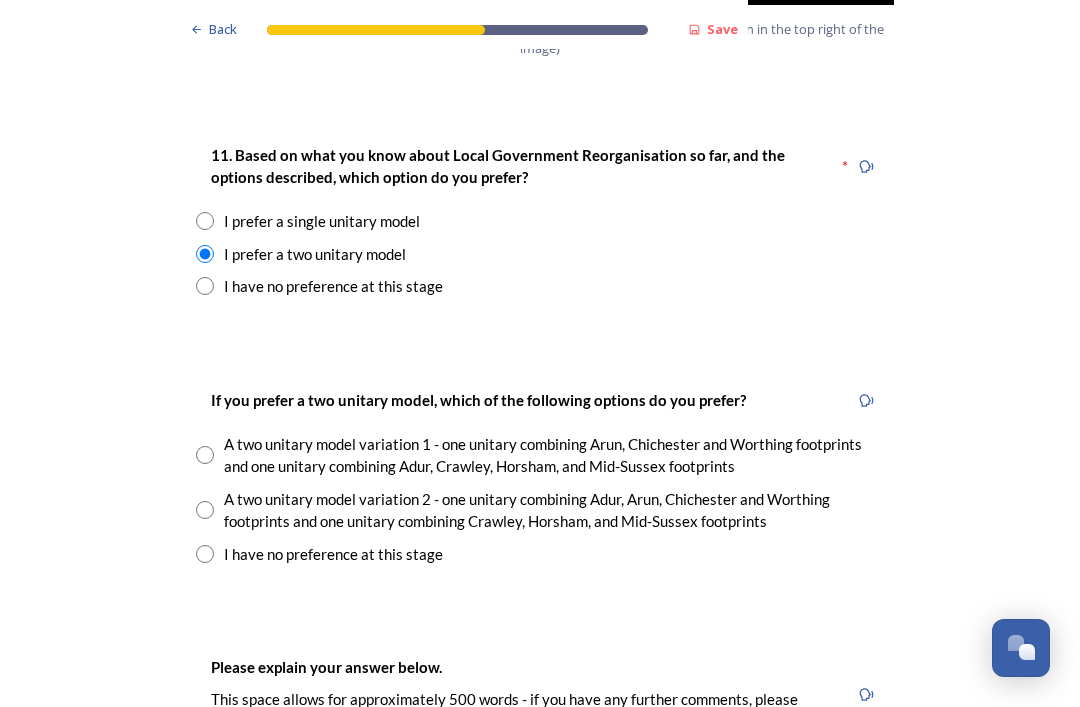 scroll, scrollTop: 2596, scrollLeft: 0, axis: vertical 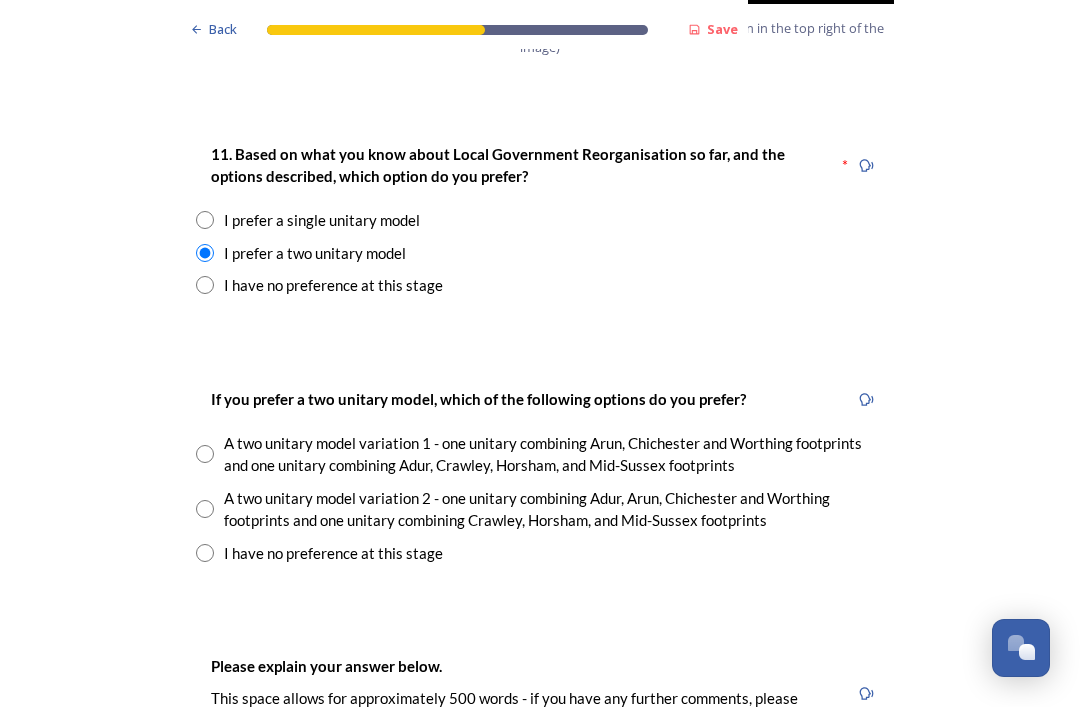 click at bounding box center (205, 553) 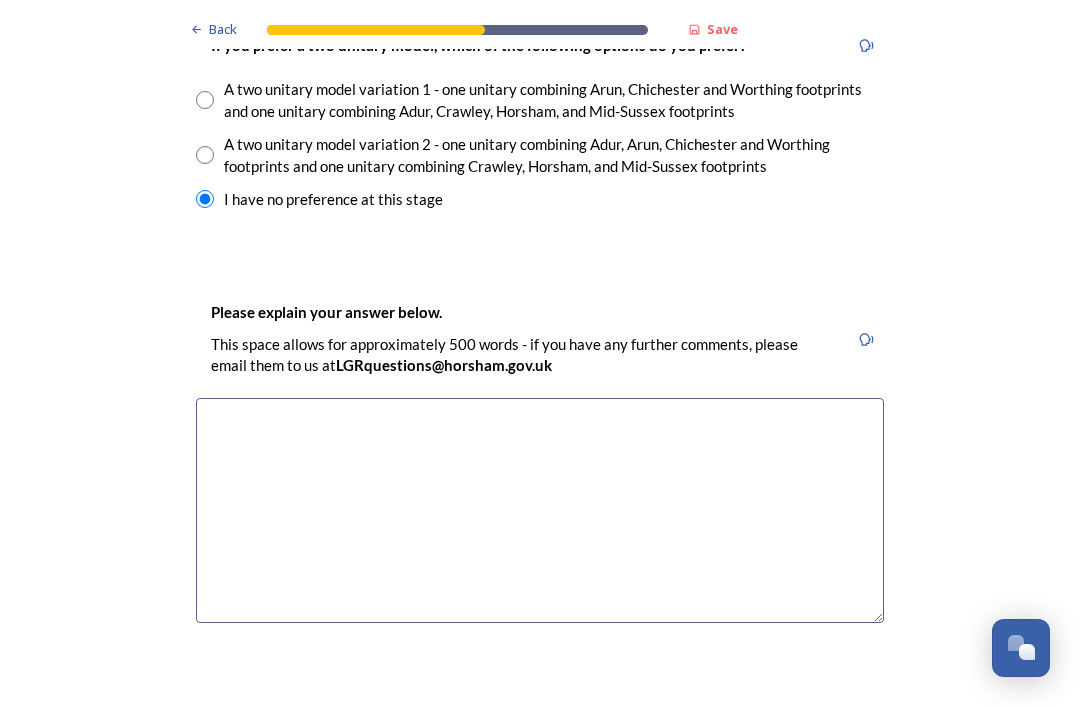 scroll, scrollTop: 2949, scrollLeft: 0, axis: vertical 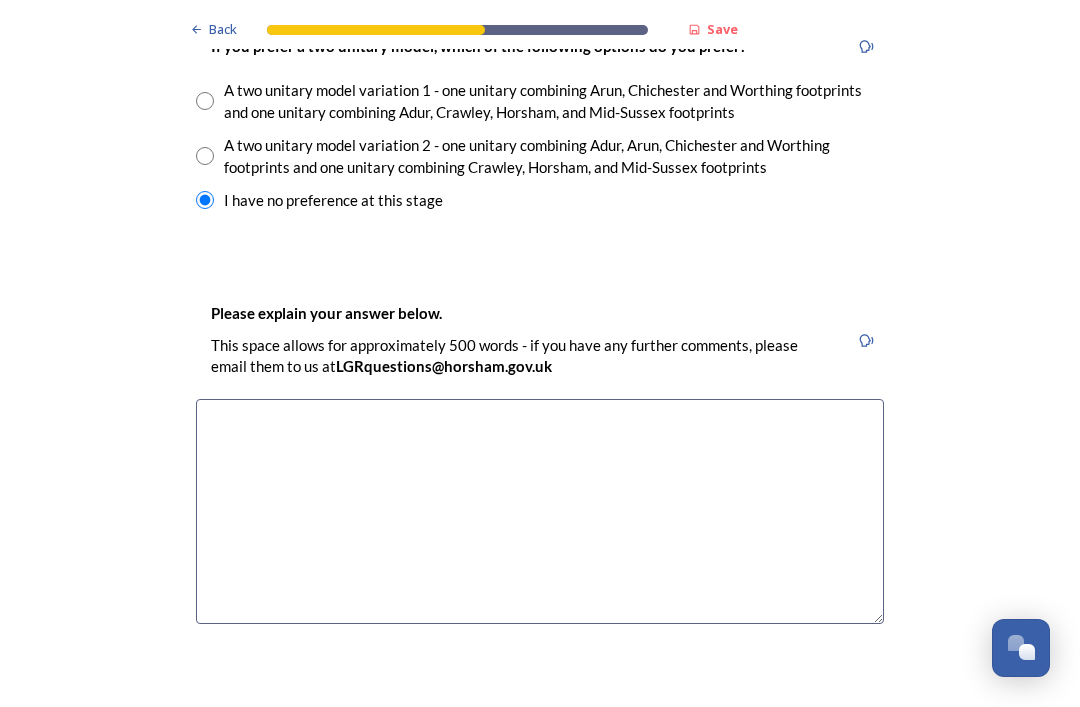 click at bounding box center [540, 511] 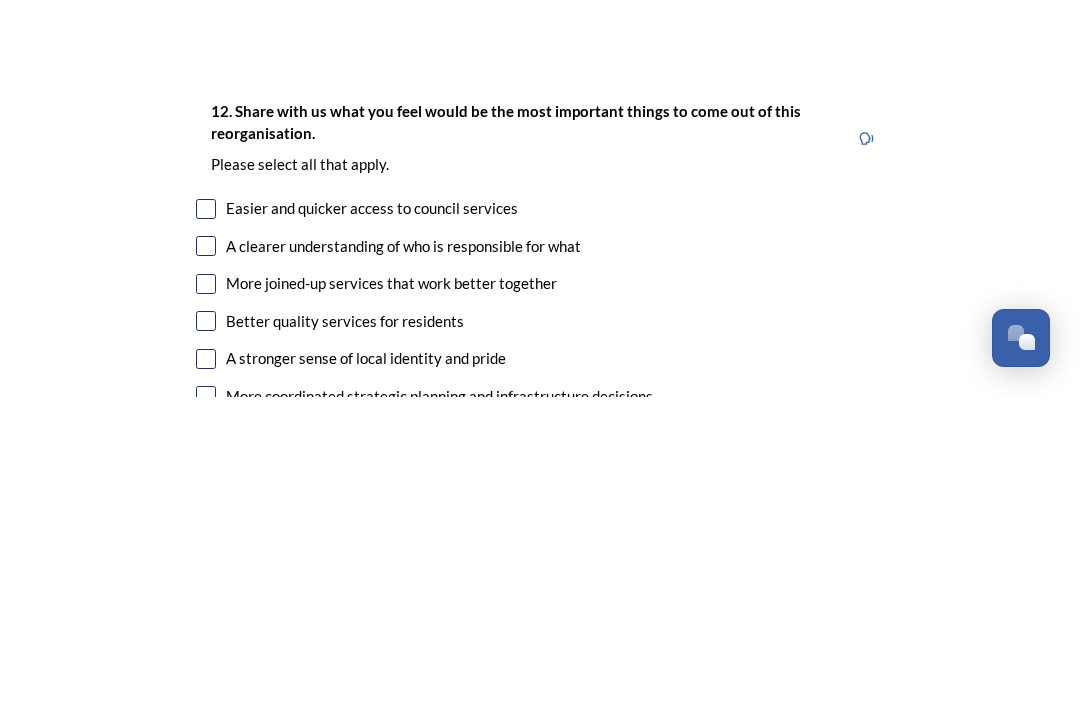 scroll, scrollTop: 3276, scrollLeft: 0, axis: vertical 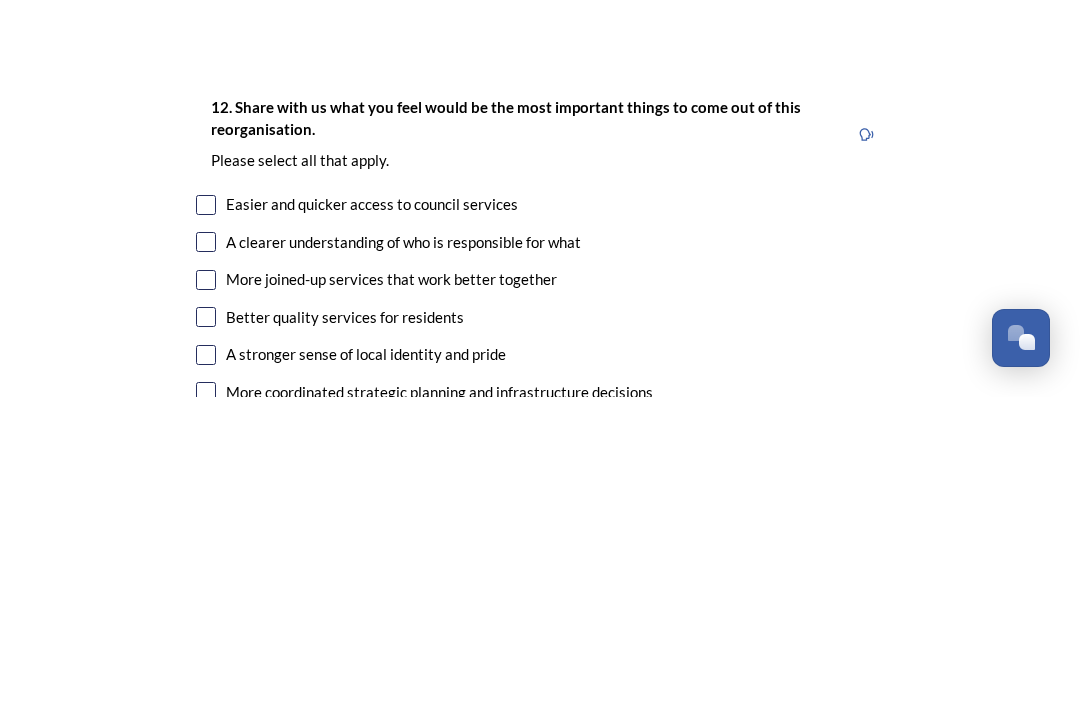type on "I am concerned that these proposed unitary models may be too large and individual problems get lost in the system." 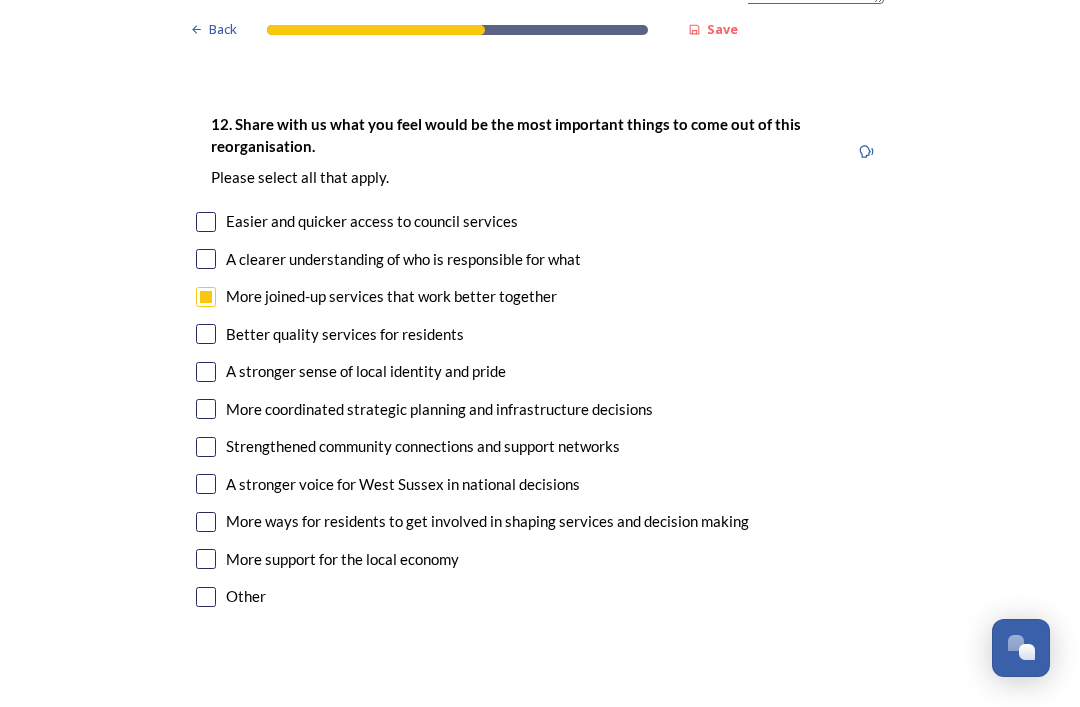 scroll, scrollTop: 3570, scrollLeft: 0, axis: vertical 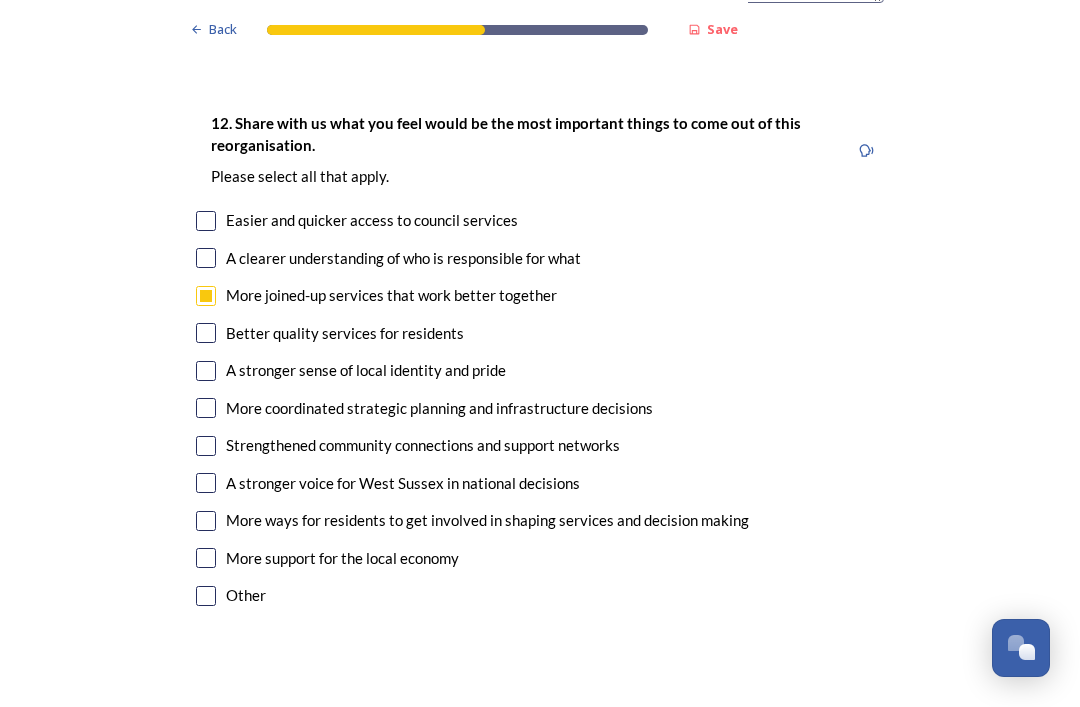 click at bounding box center [206, 258] 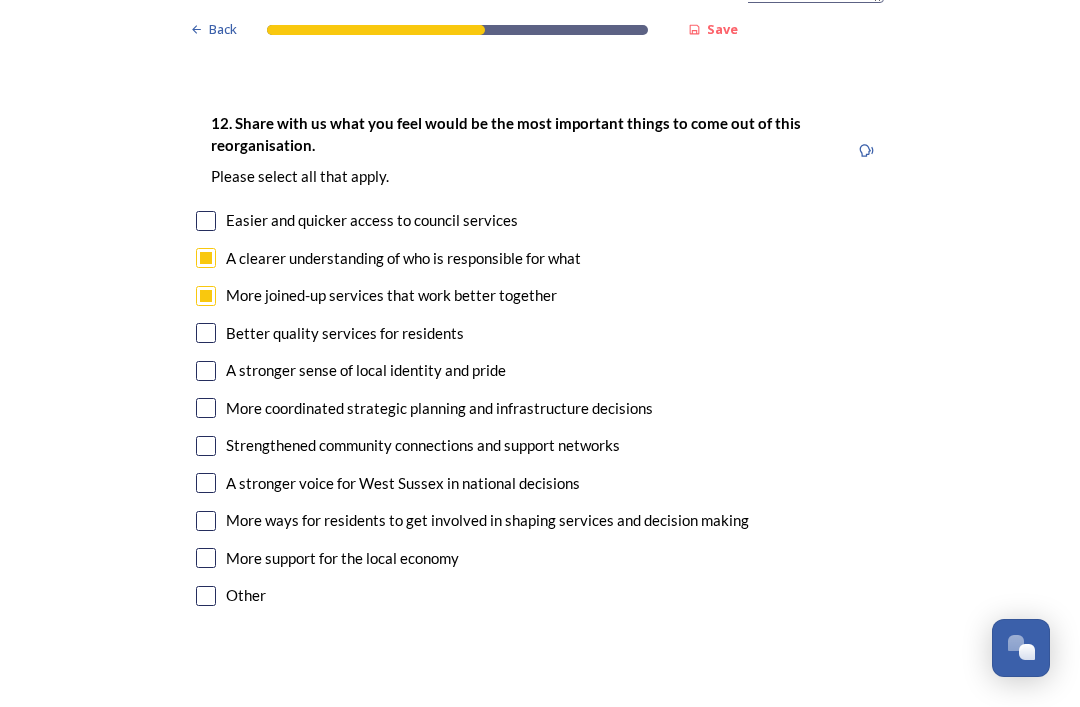 click at bounding box center (206, 333) 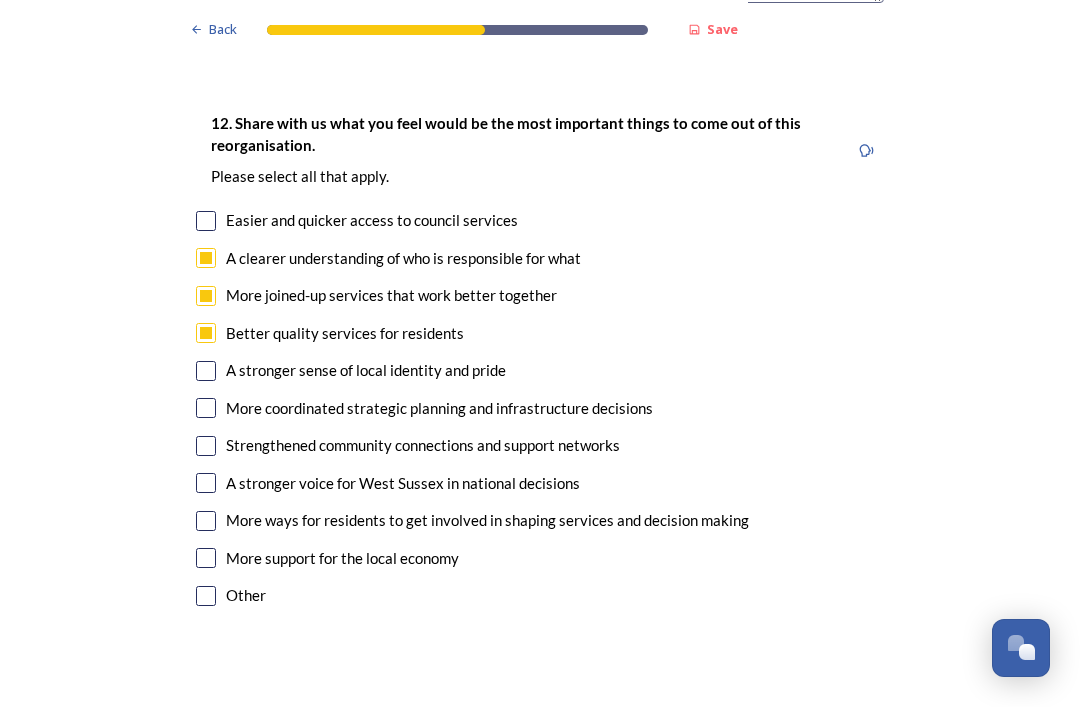 click at bounding box center [206, 371] 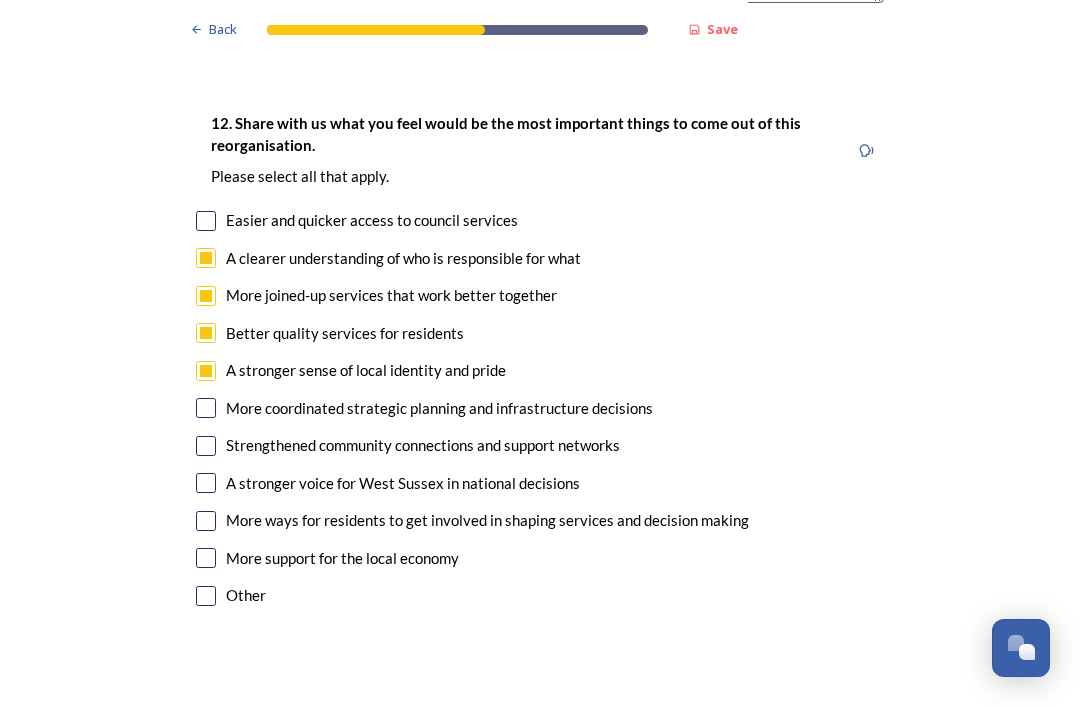 click at bounding box center (206, 521) 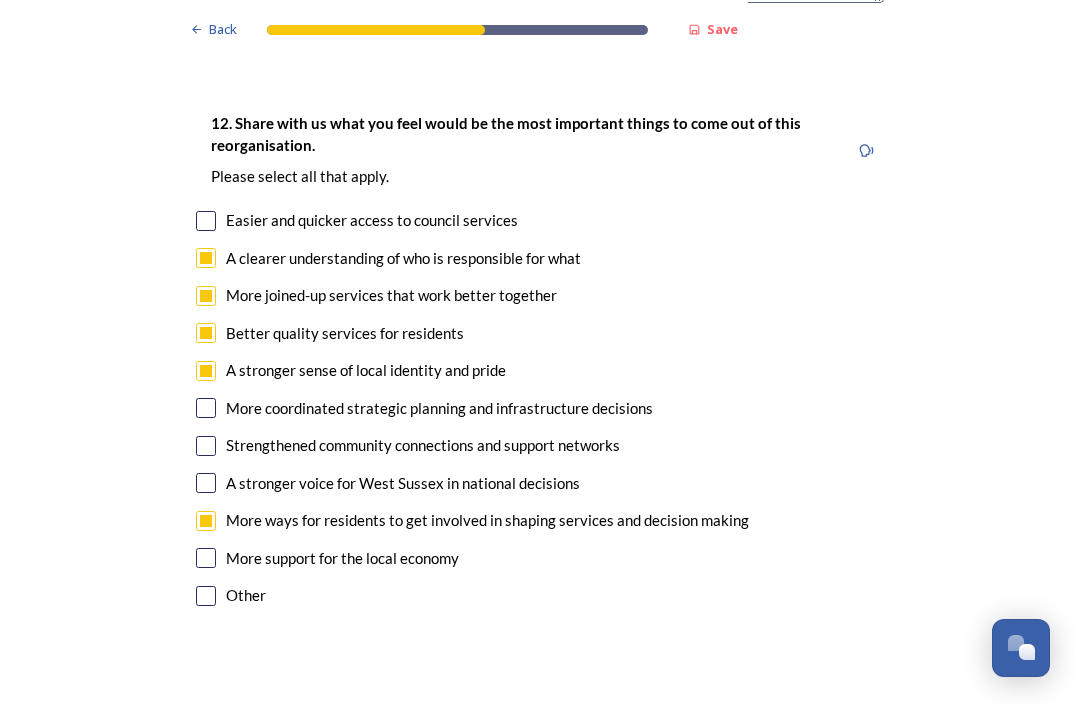 click at bounding box center [206, 558] 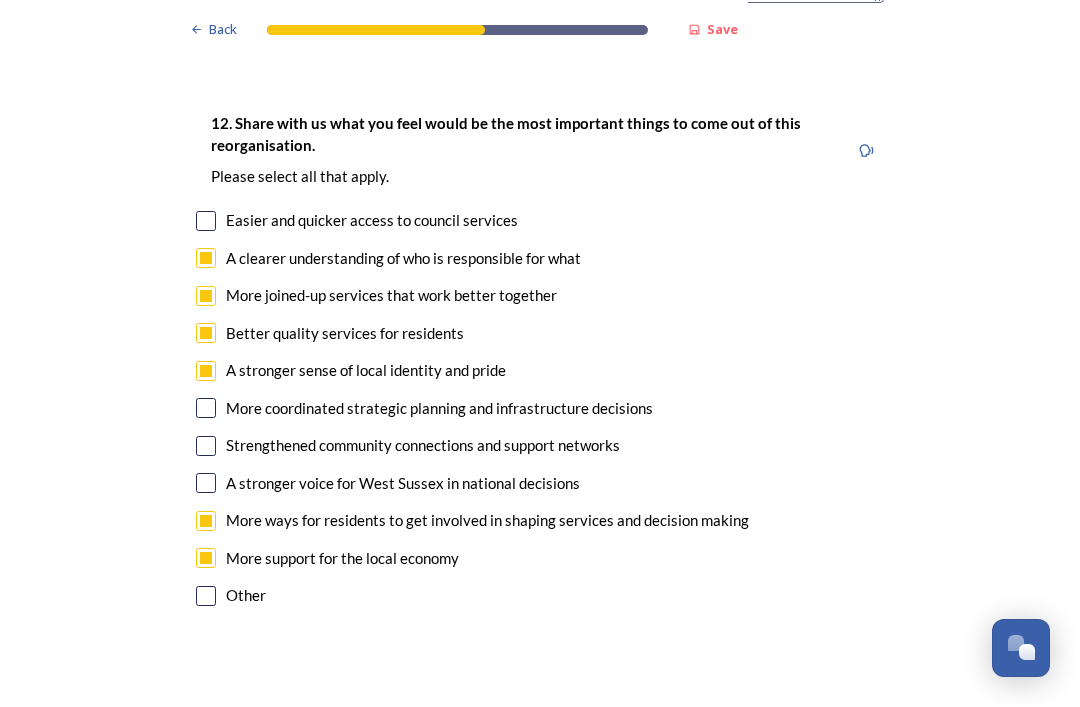 click at bounding box center (206, 221) 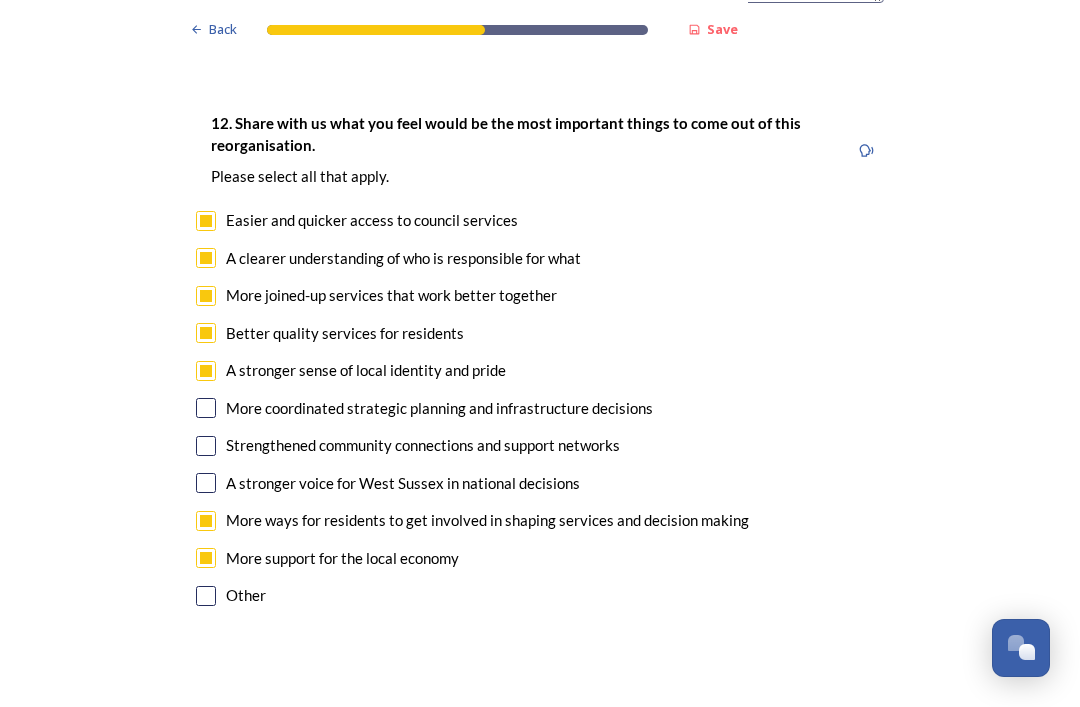 click at bounding box center (206, 408) 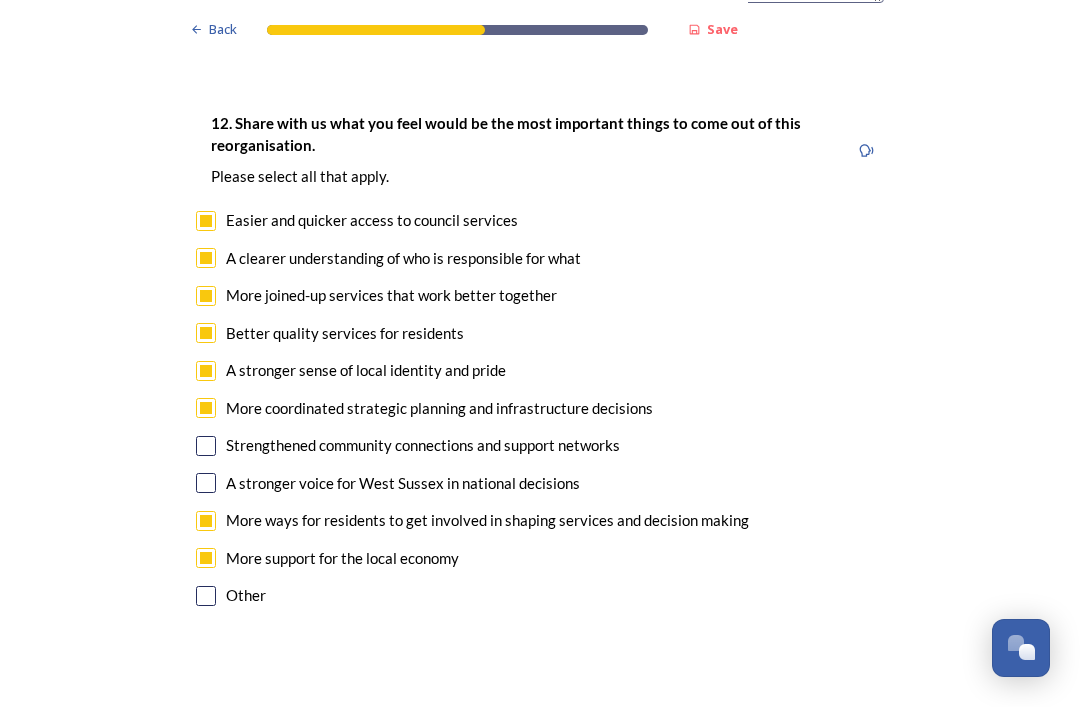 click on "Strengthened community connections and support networks" at bounding box center [540, 445] 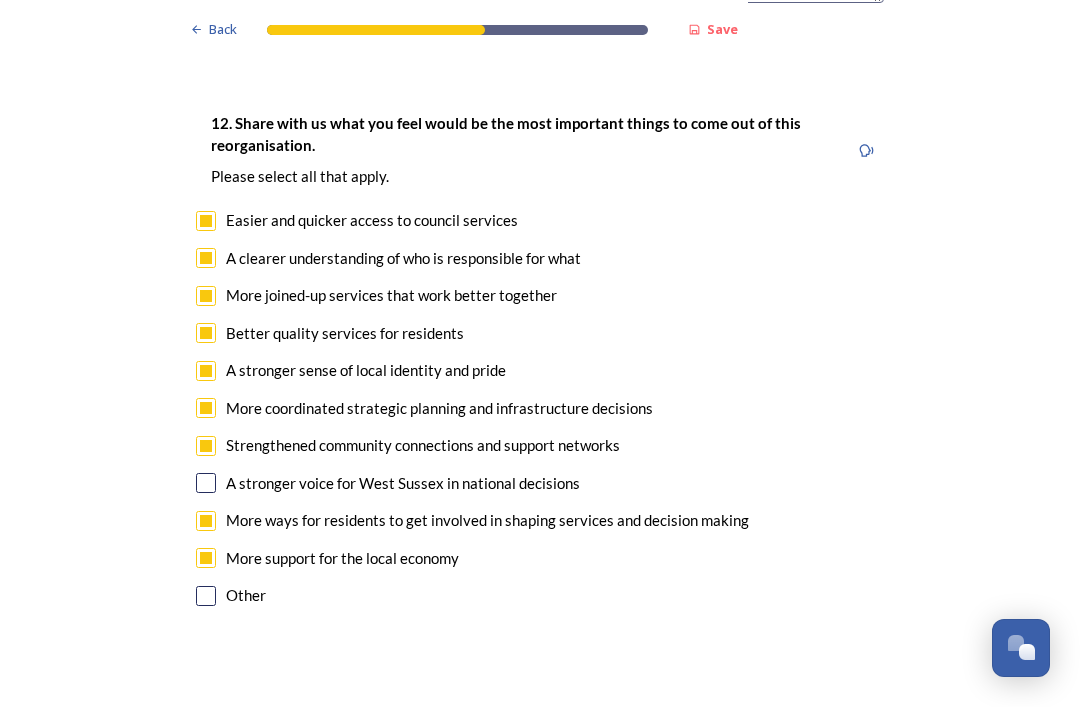 click on "Strengthened community connections and support networks" at bounding box center [540, 445] 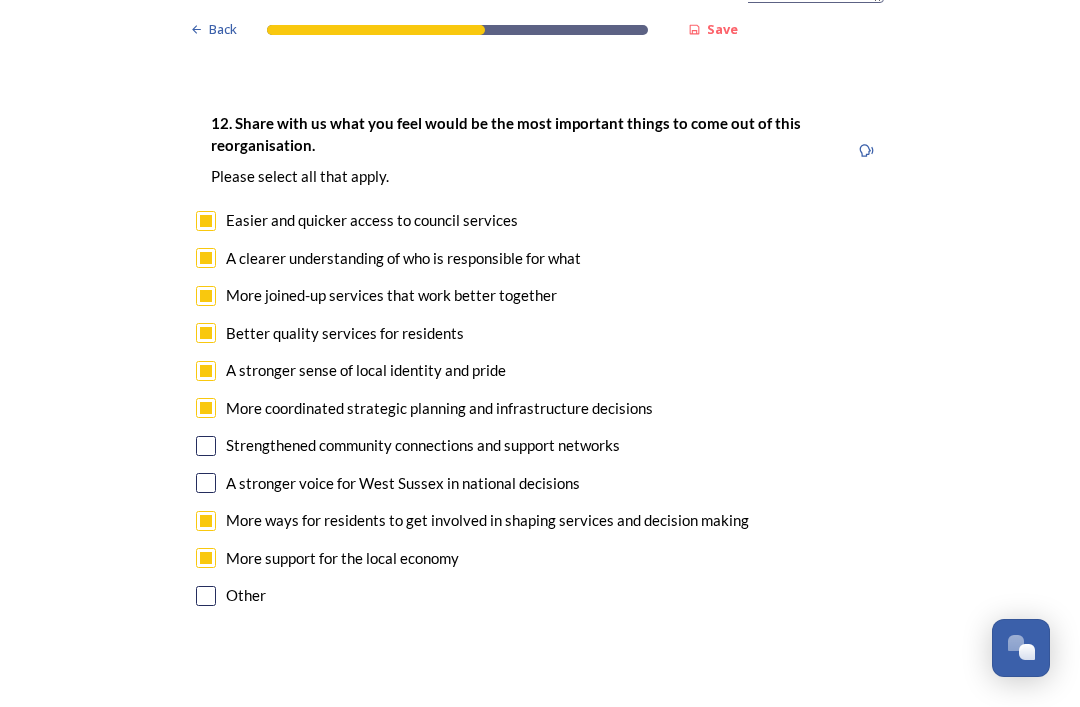 click at bounding box center [206, 446] 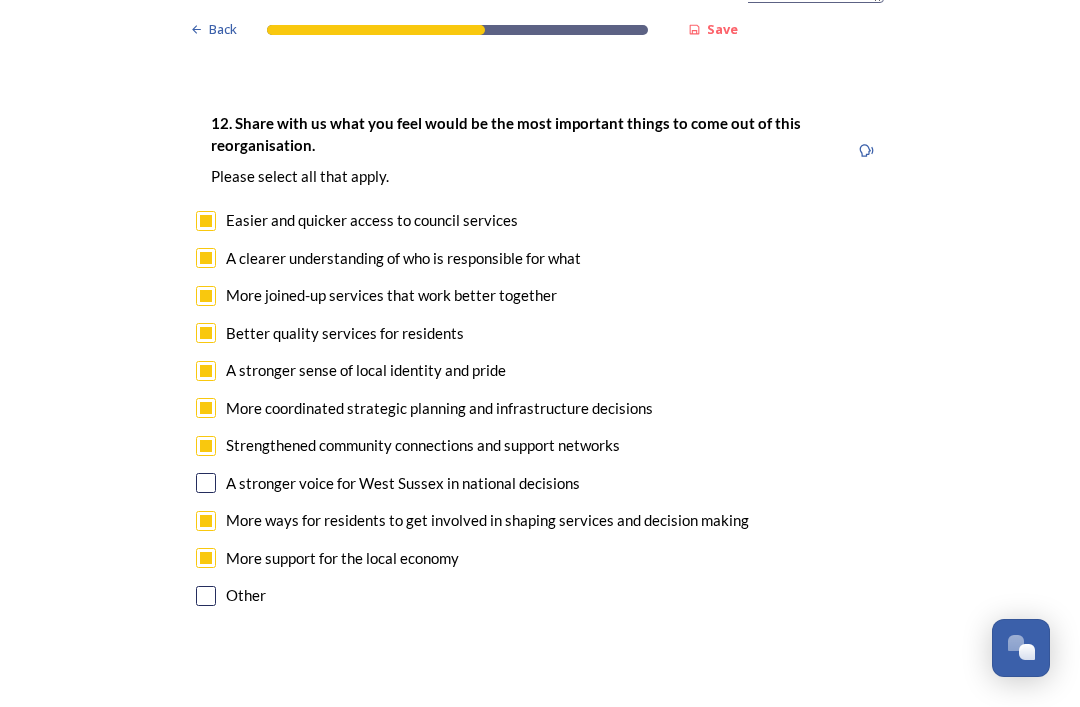 click at bounding box center [206, 483] 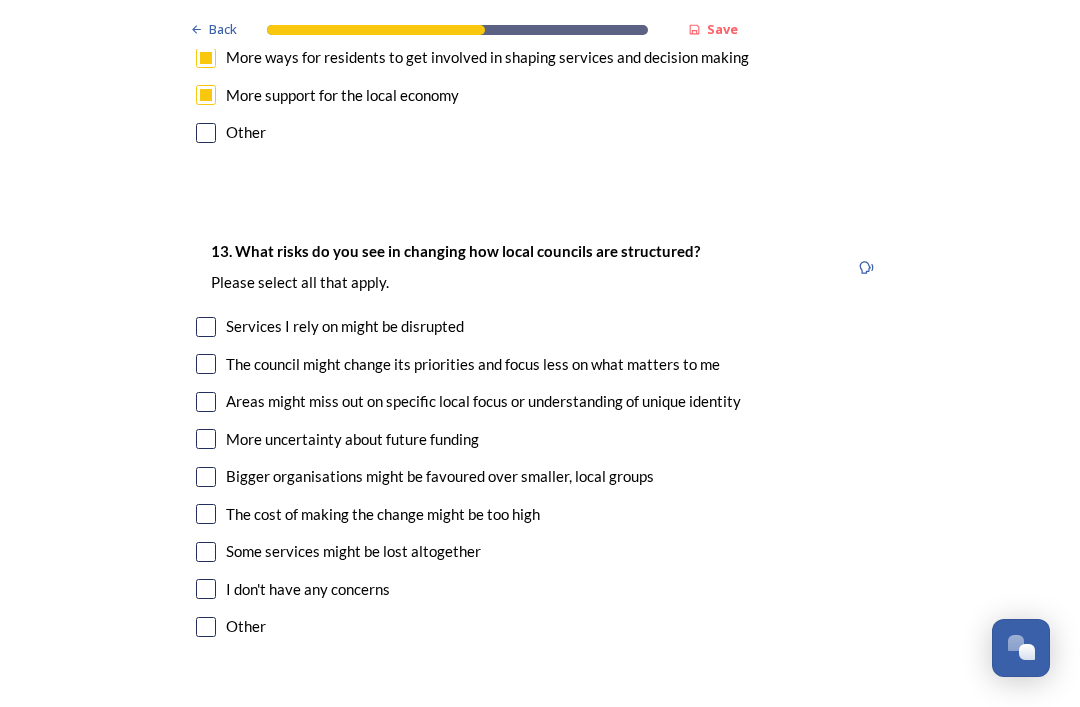 scroll, scrollTop: 4033, scrollLeft: 0, axis: vertical 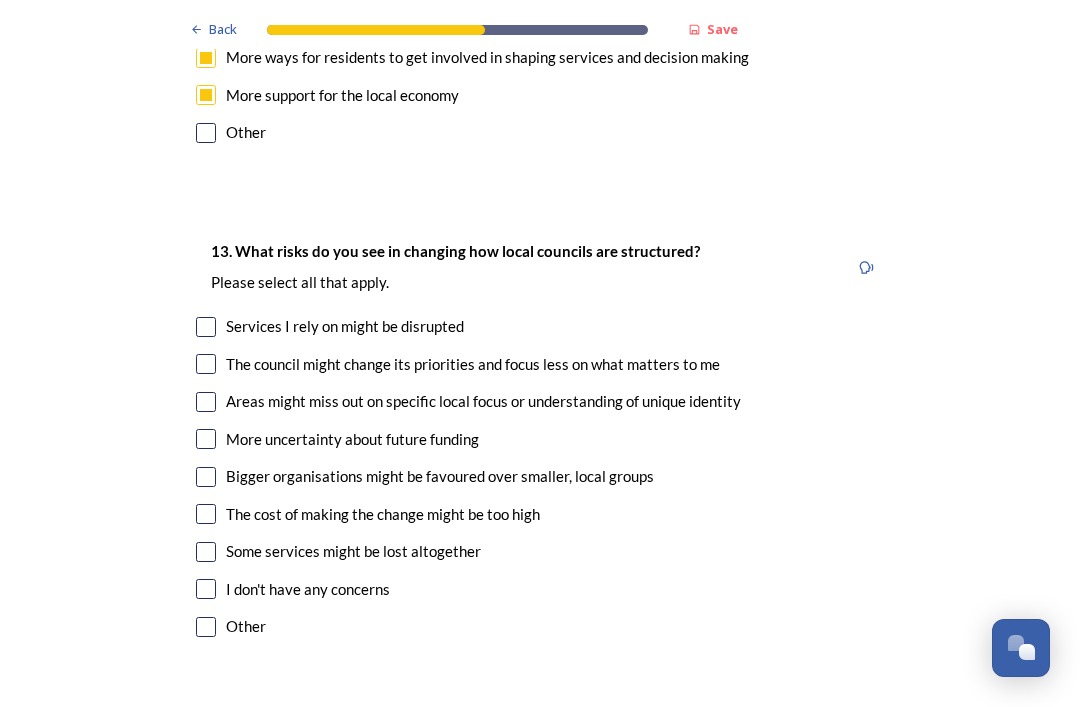 click at bounding box center (206, 364) 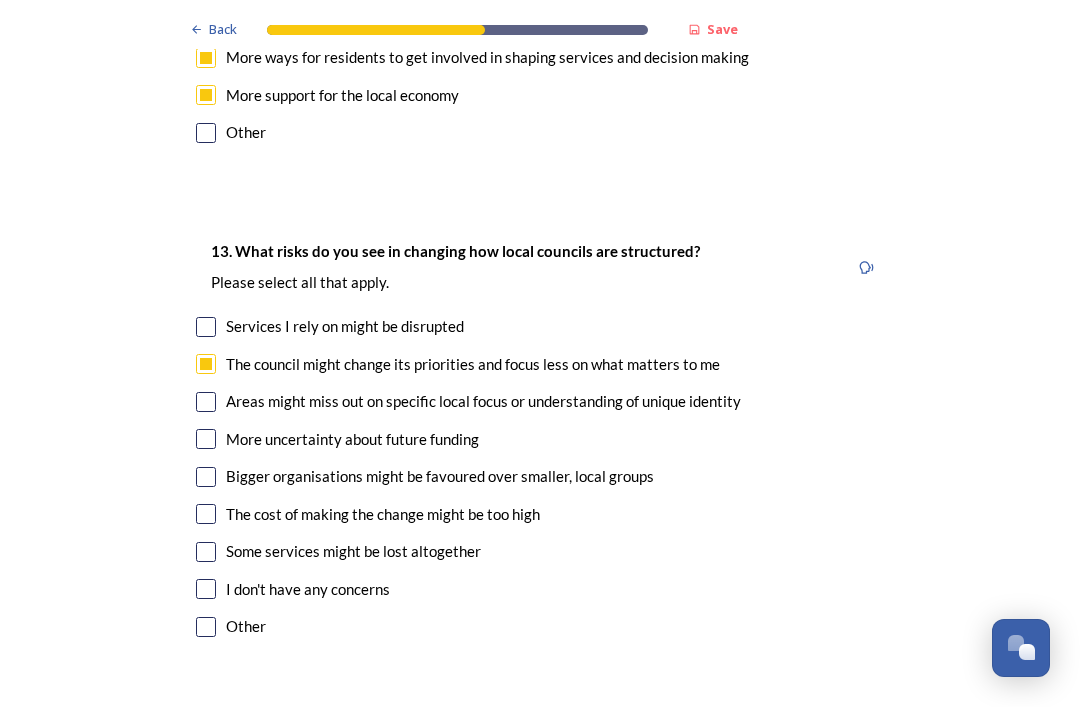 click at bounding box center (206, 477) 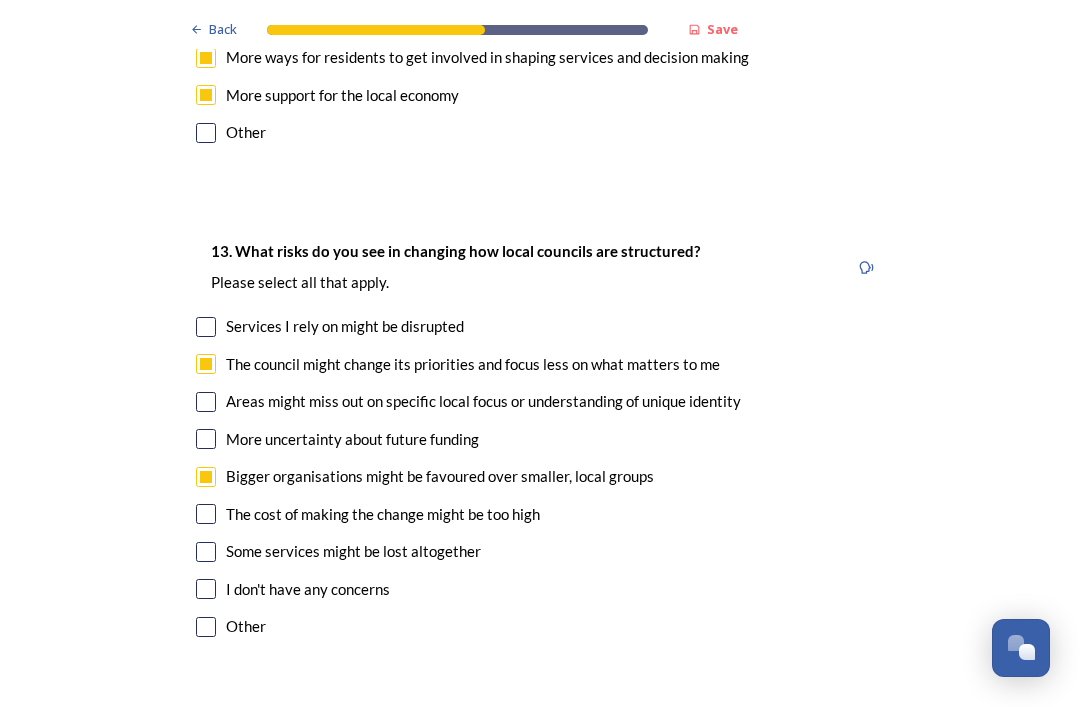 click at bounding box center [206, 402] 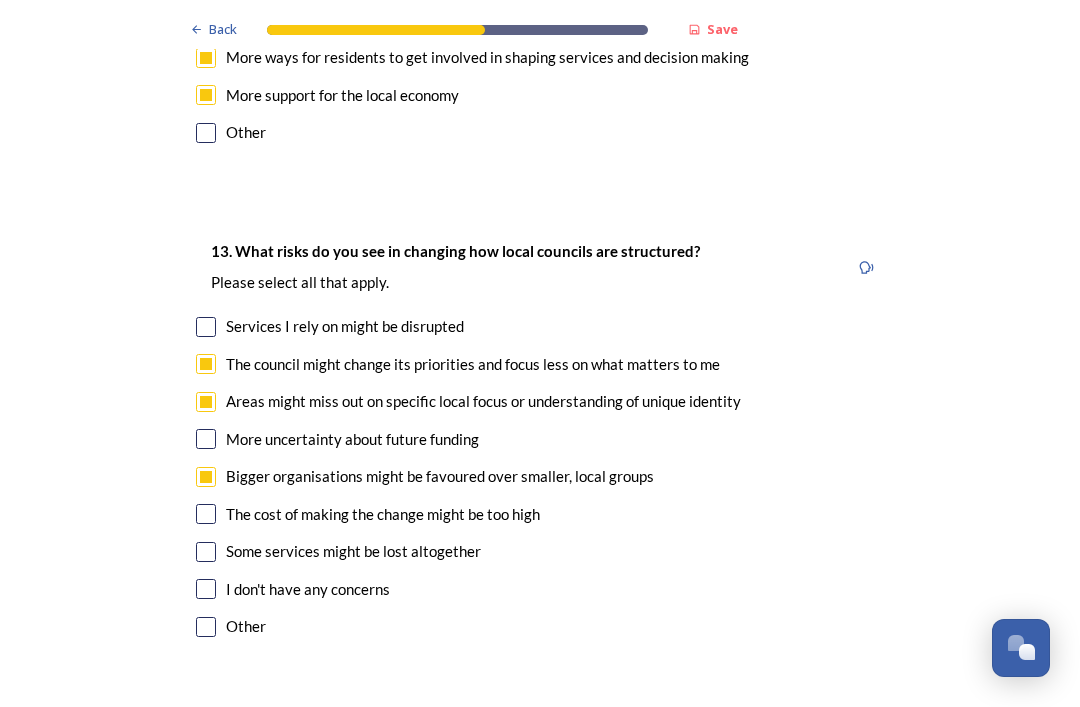 click on "Some services might be lost altogether" at bounding box center [540, 551] 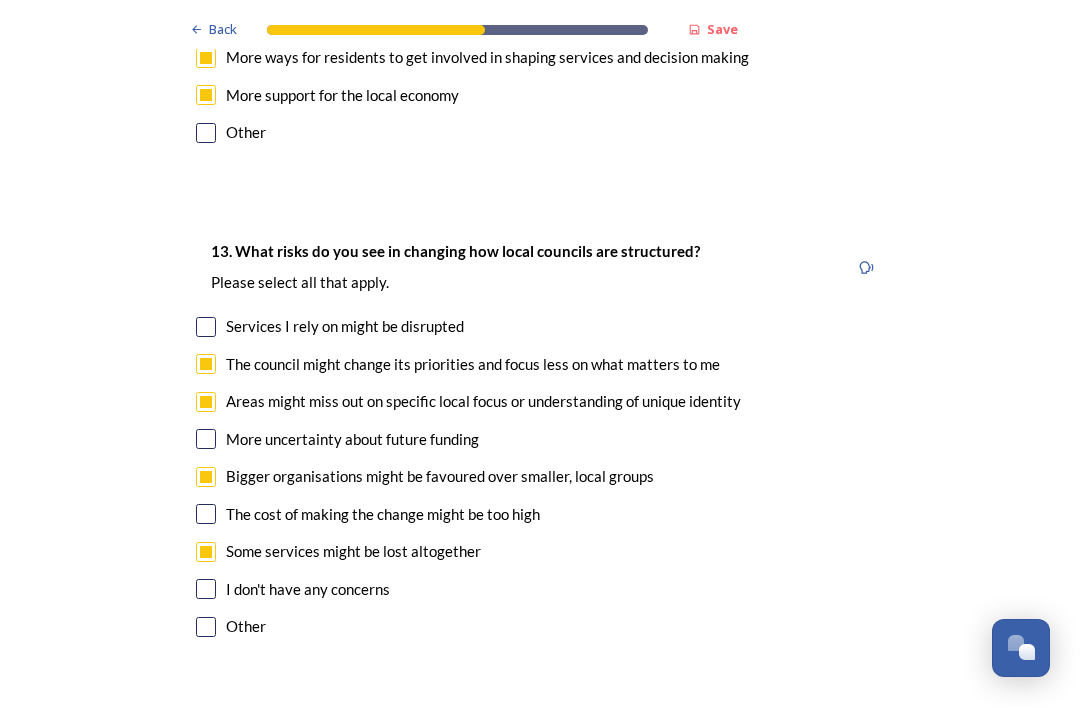checkbox on "true" 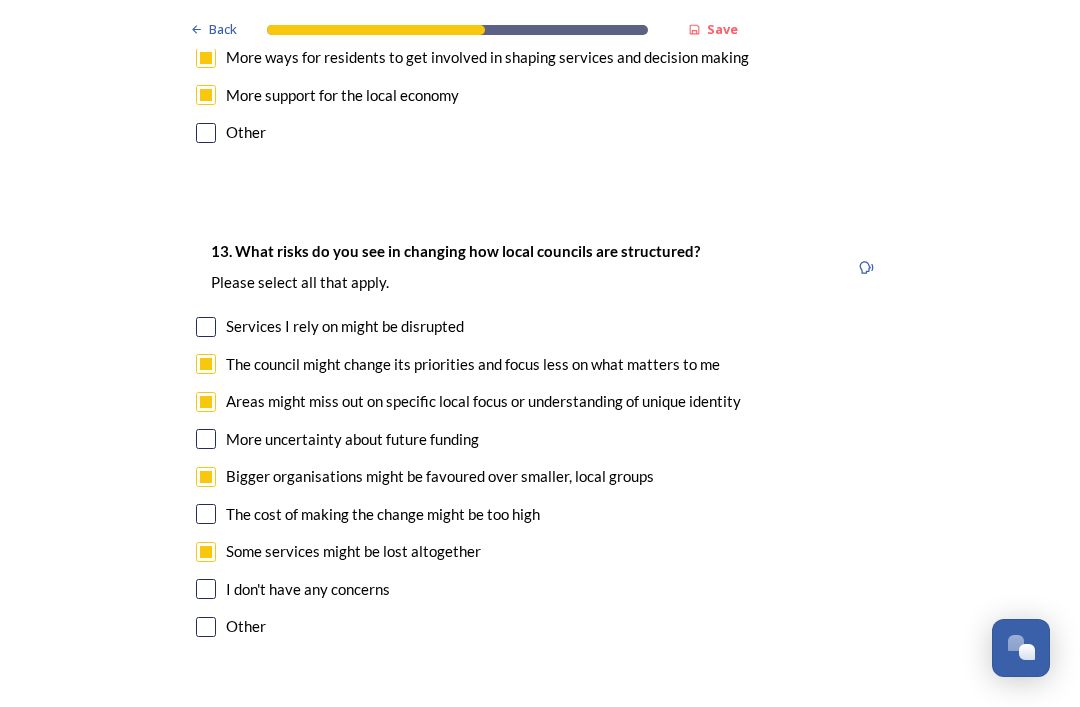 click at bounding box center [206, 514] 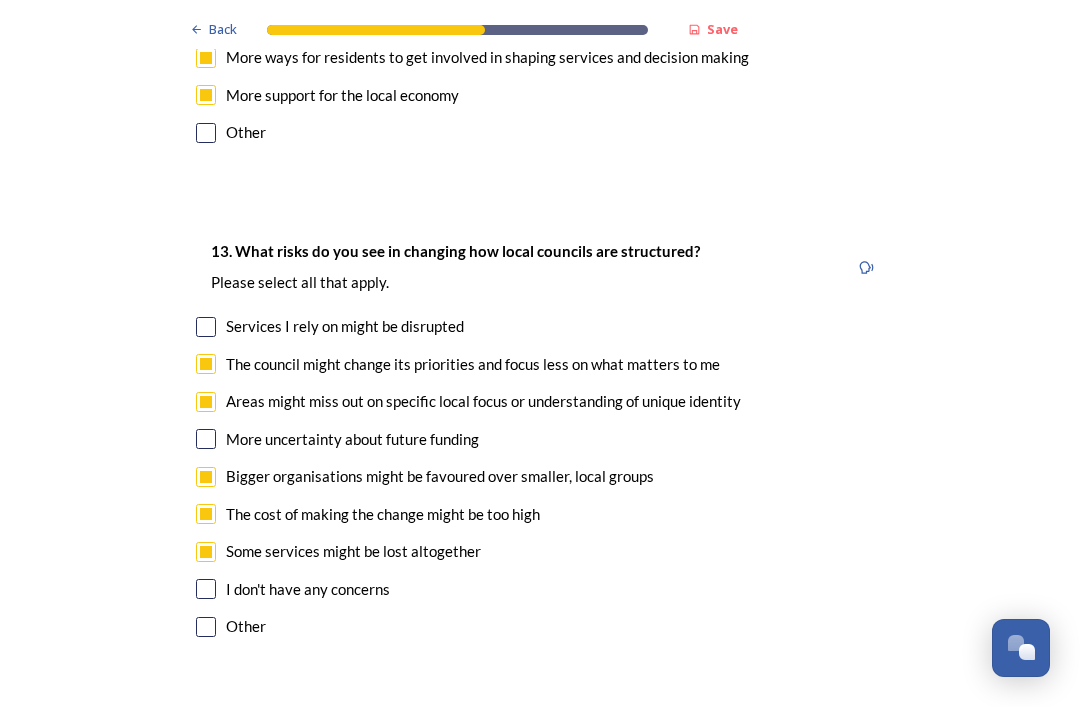 click at bounding box center [206, 327] 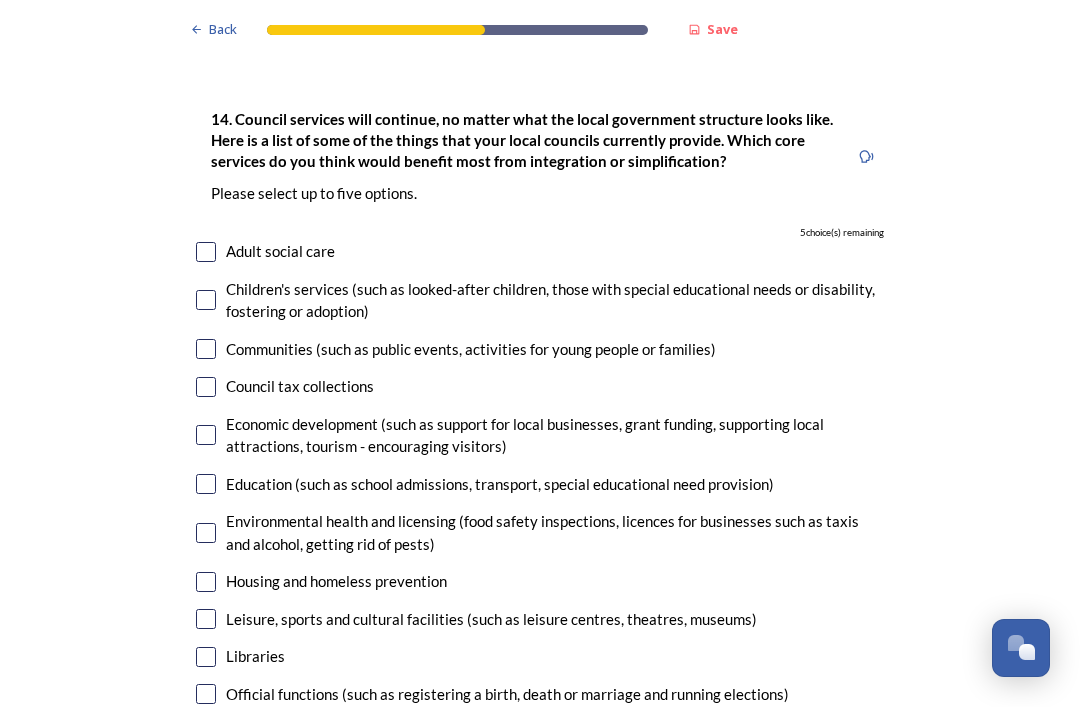 scroll, scrollTop: 4666, scrollLeft: 0, axis: vertical 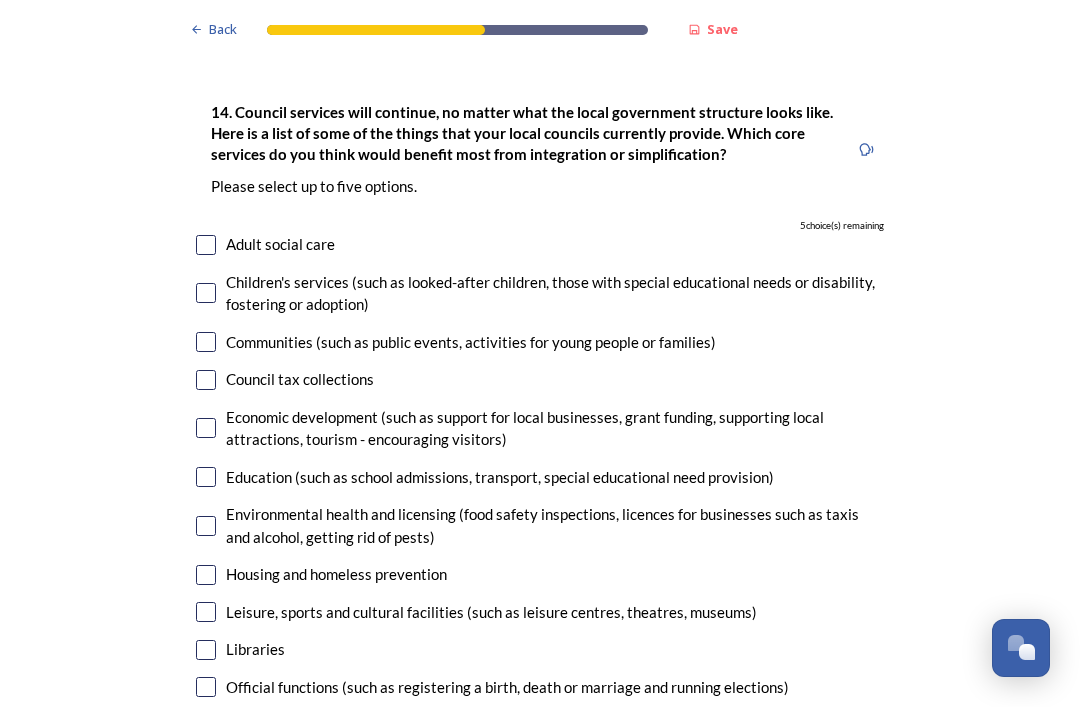 click at bounding box center [206, 245] 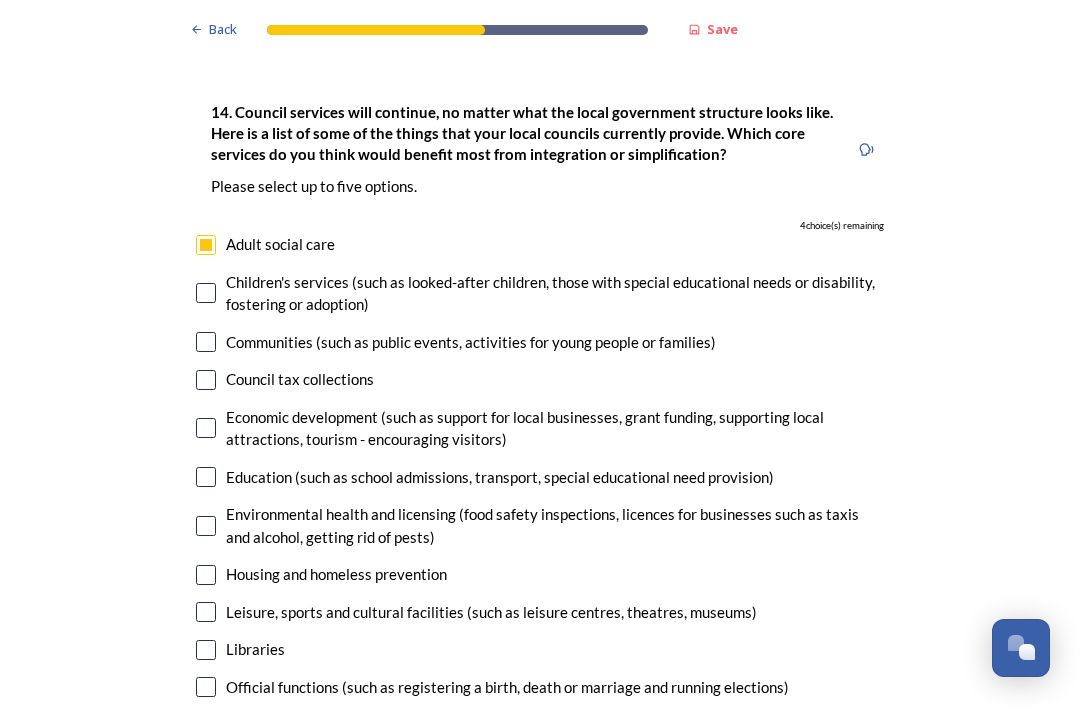 click at bounding box center [206, 477] 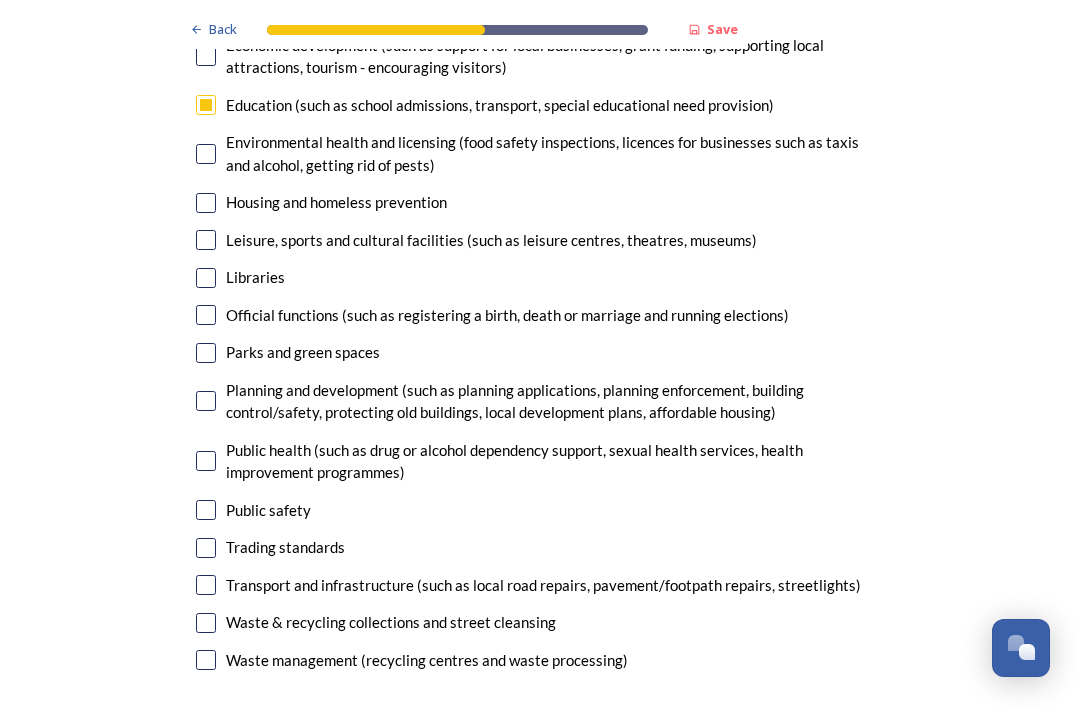 scroll, scrollTop: 5038, scrollLeft: 0, axis: vertical 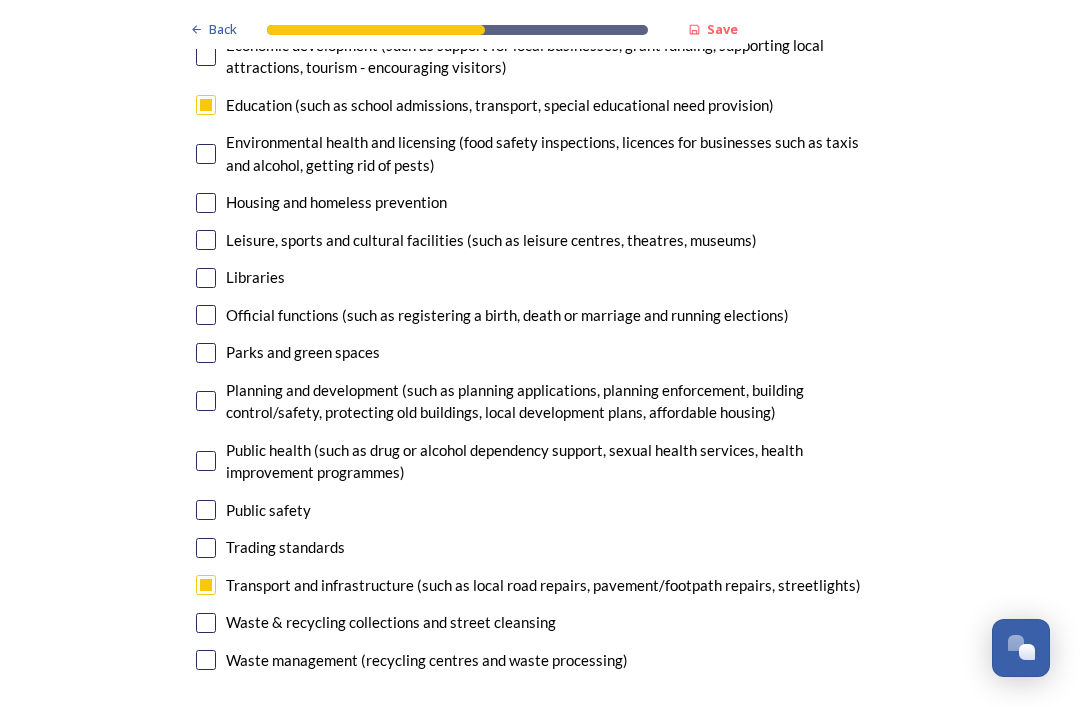 click at bounding box center (206, 510) 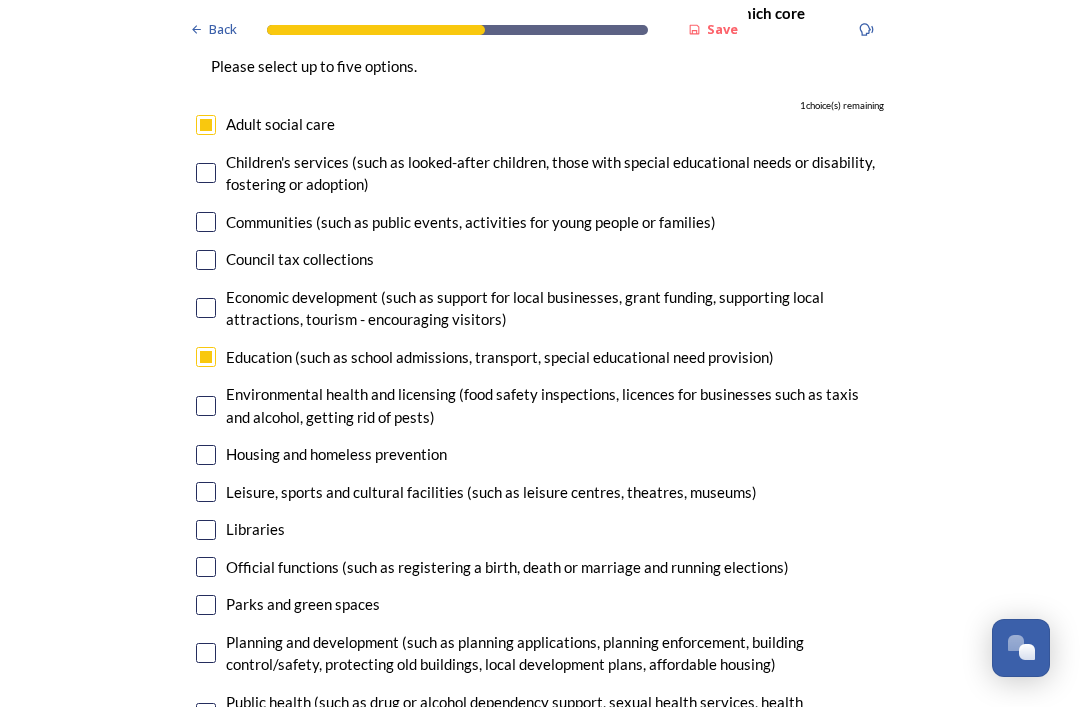 scroll, scrollTop: 4786, scrollLeft: 0, axis: vertical 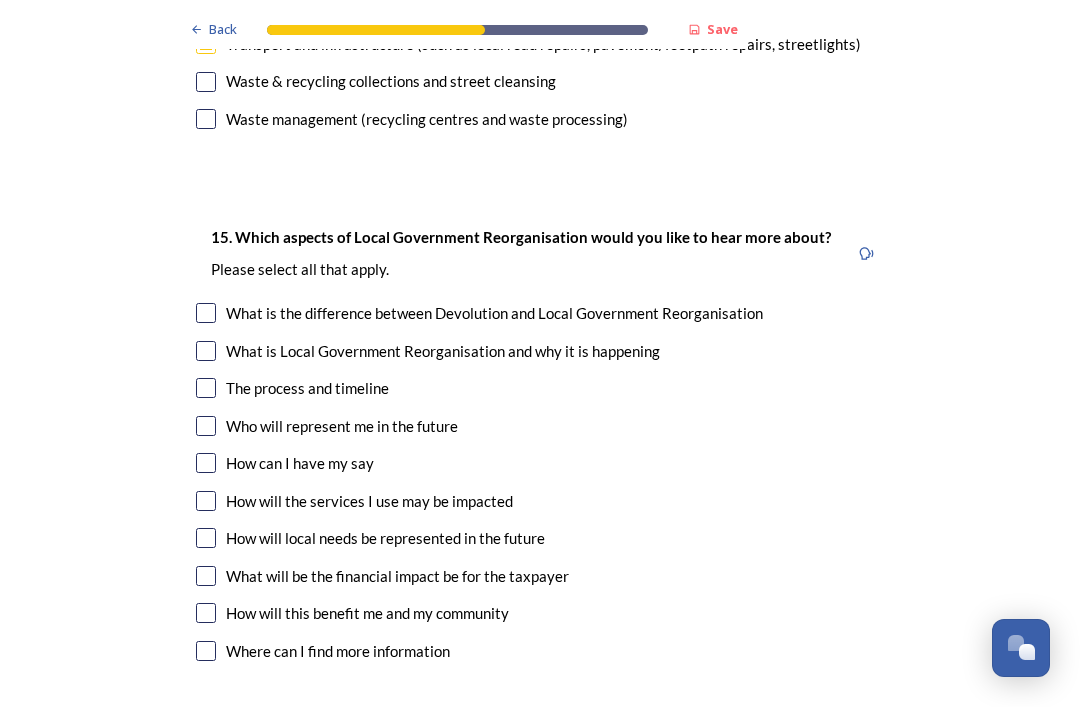 click at bounding box center (206, 313) 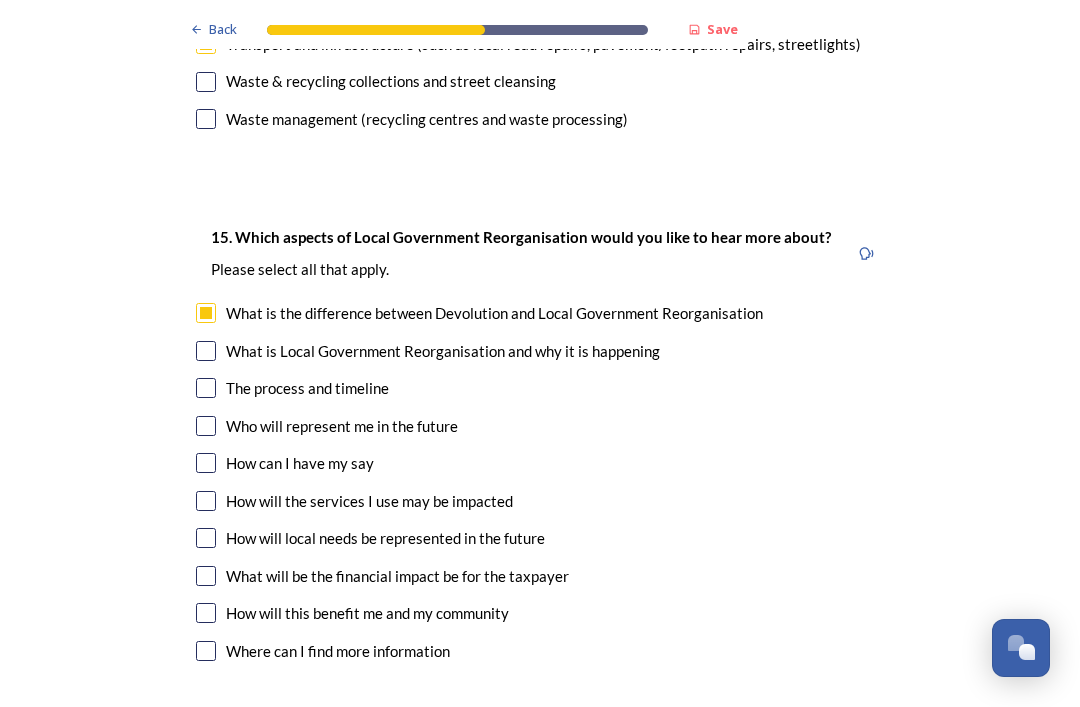 click on "Who will represent me in the future" at bounding box center [540, 426] 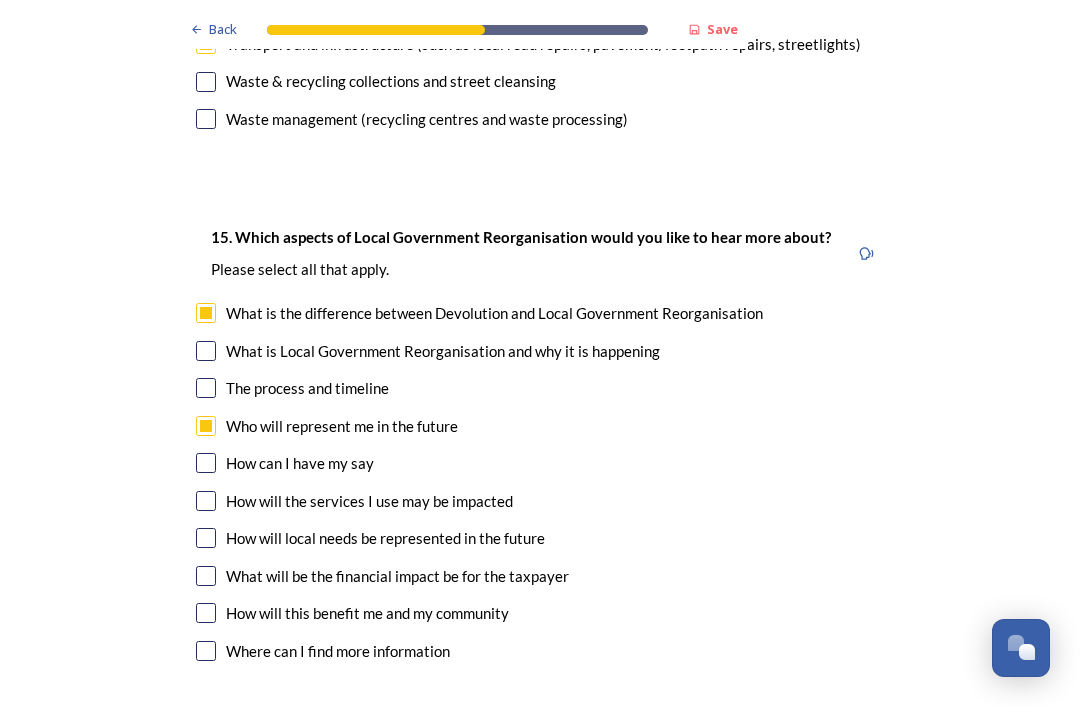 checkbox on "true" 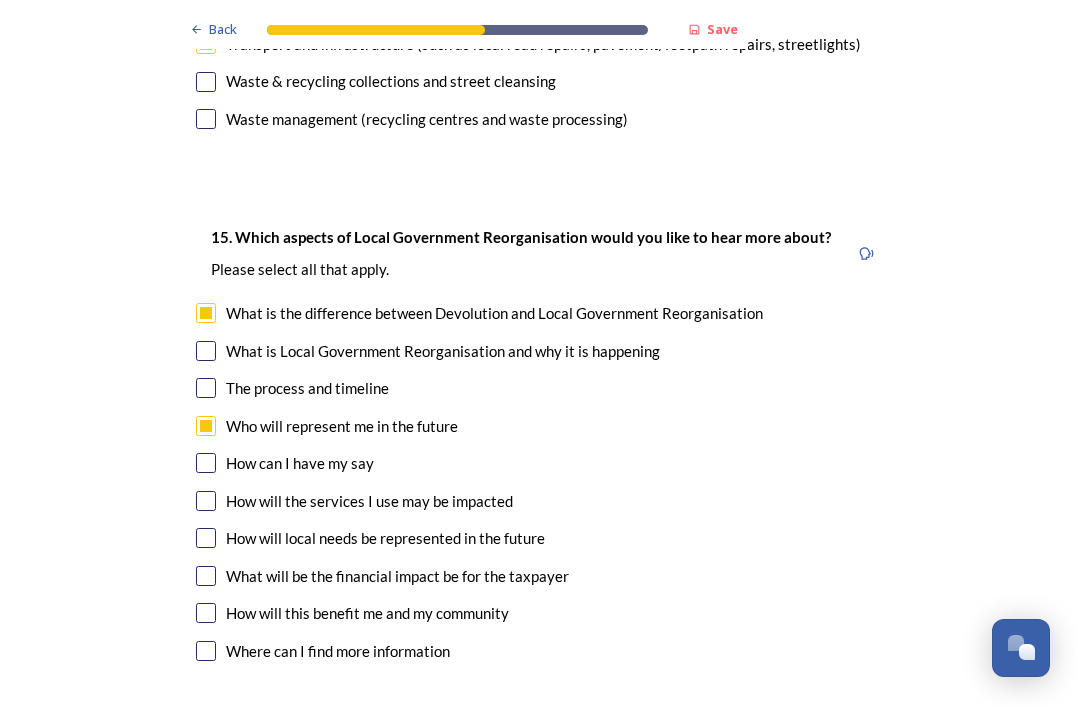 click on "How can I have my say" at bounding box center (540, 463) 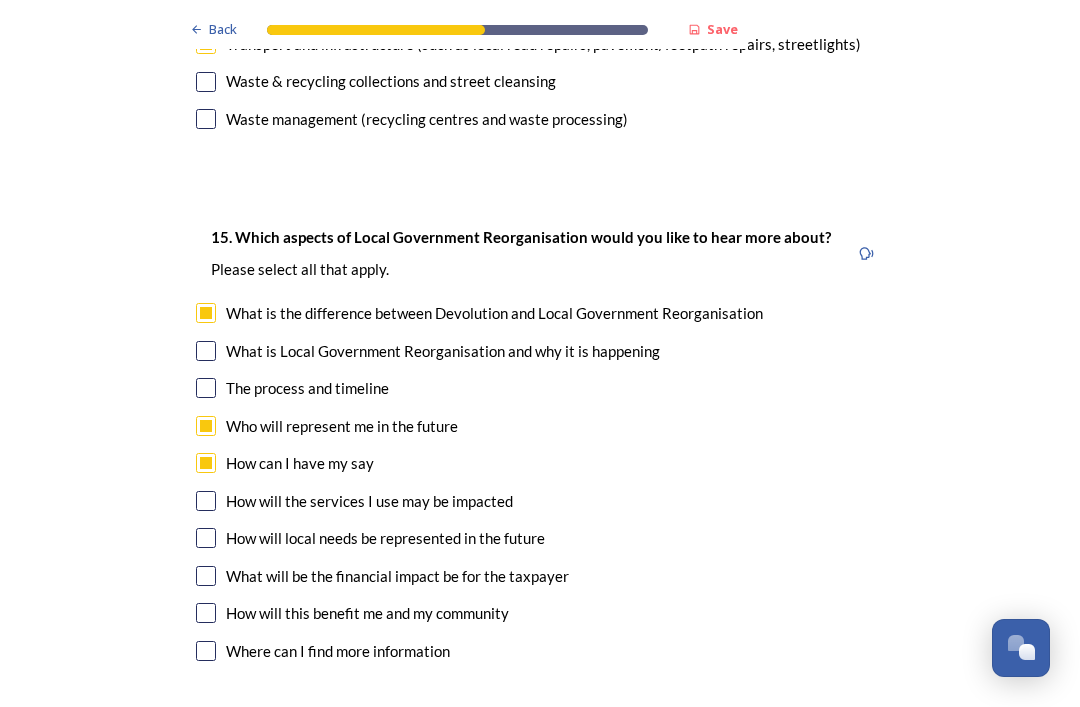 checkbox on "true" 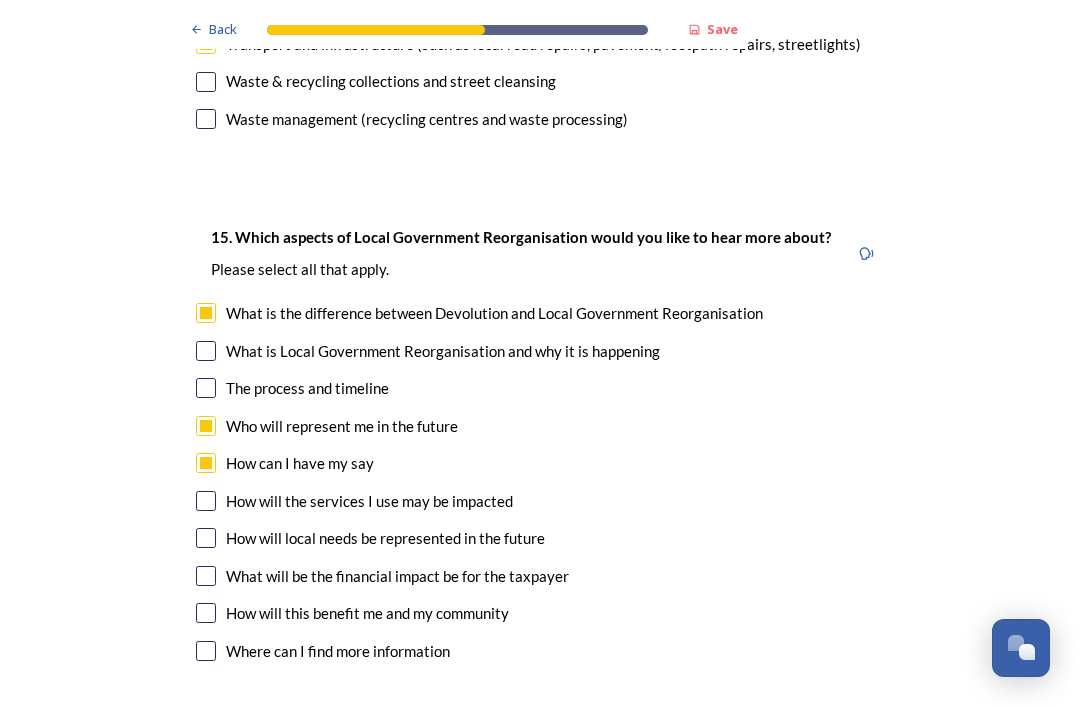 click at bounding box center [206, 613] 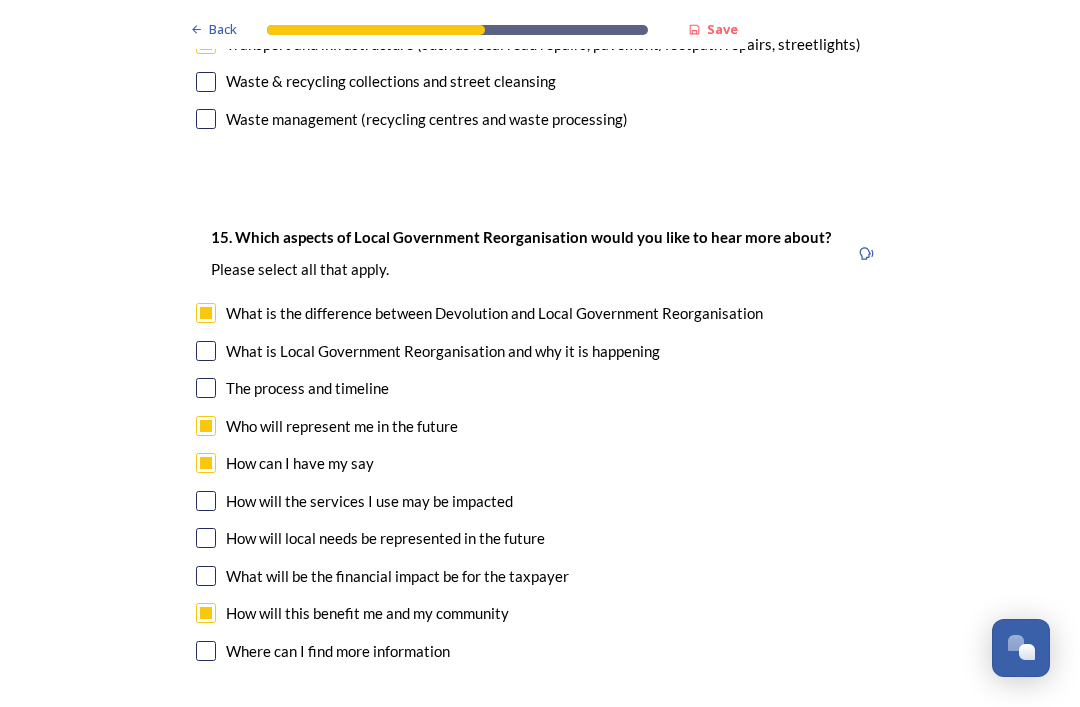 click at bounding box center (206, 538) 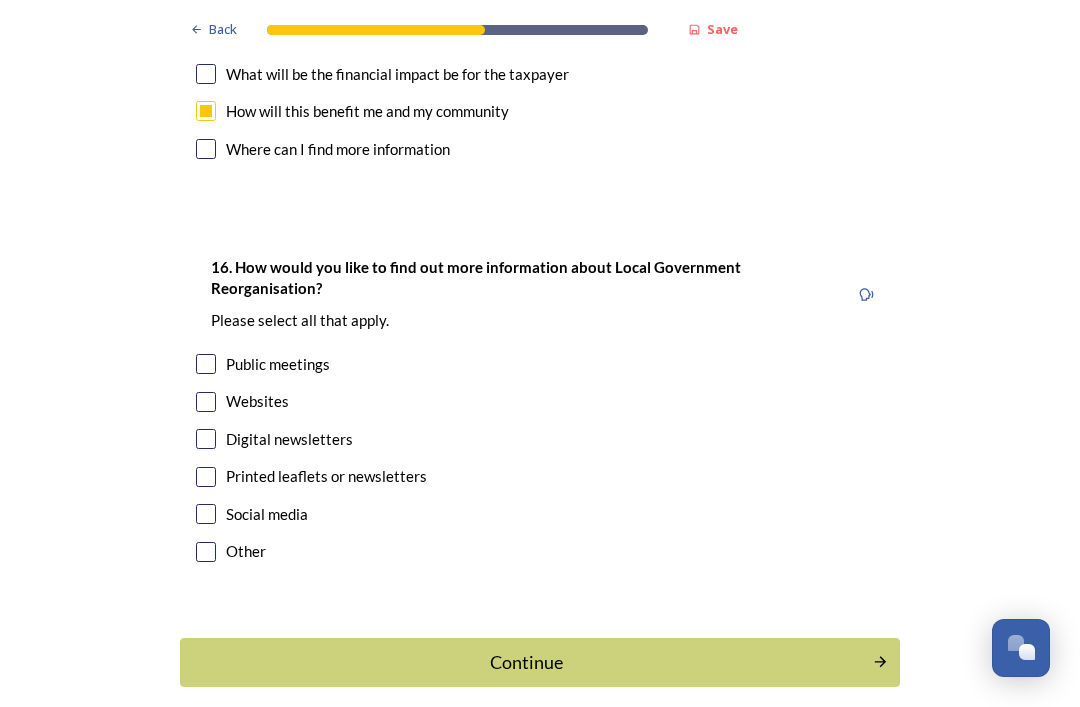 scroll, scrollTop: 6080, scrollLeft: 0, axis: vertical 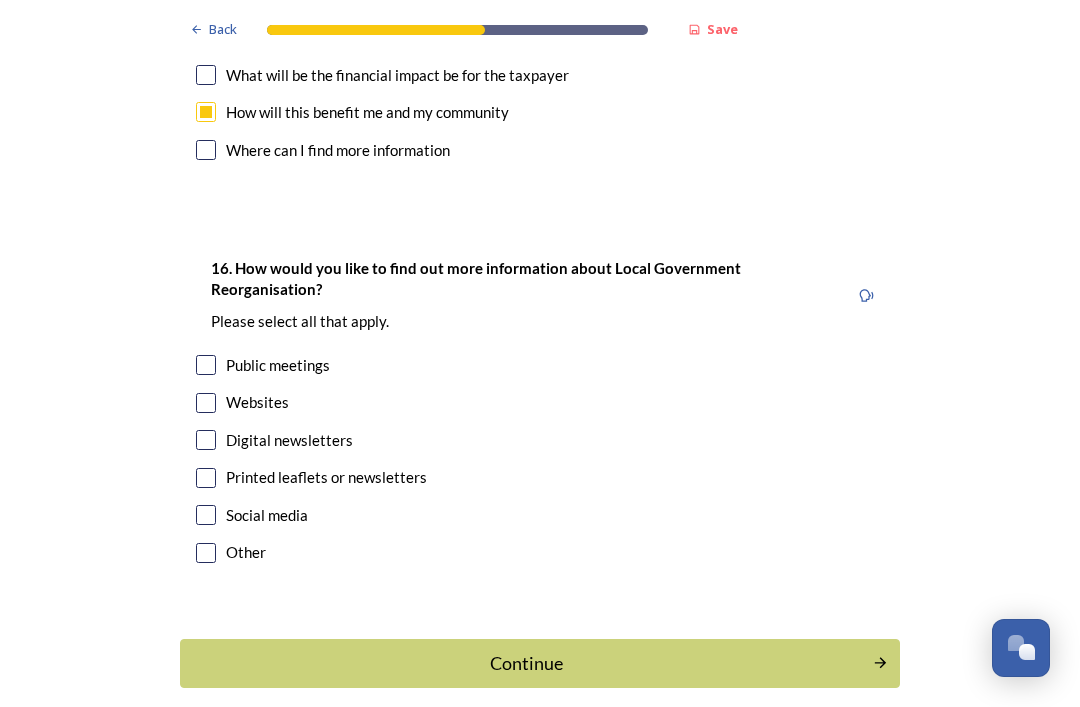 click at bounding box center (206, 365) 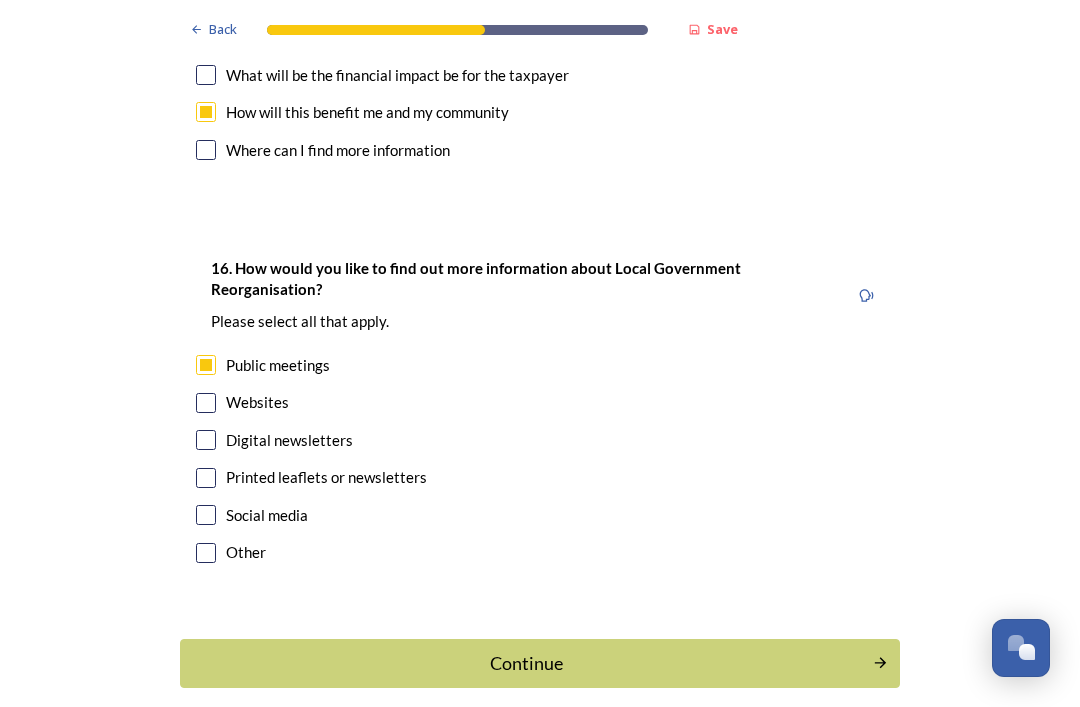 click at bounding box center (206, 478) 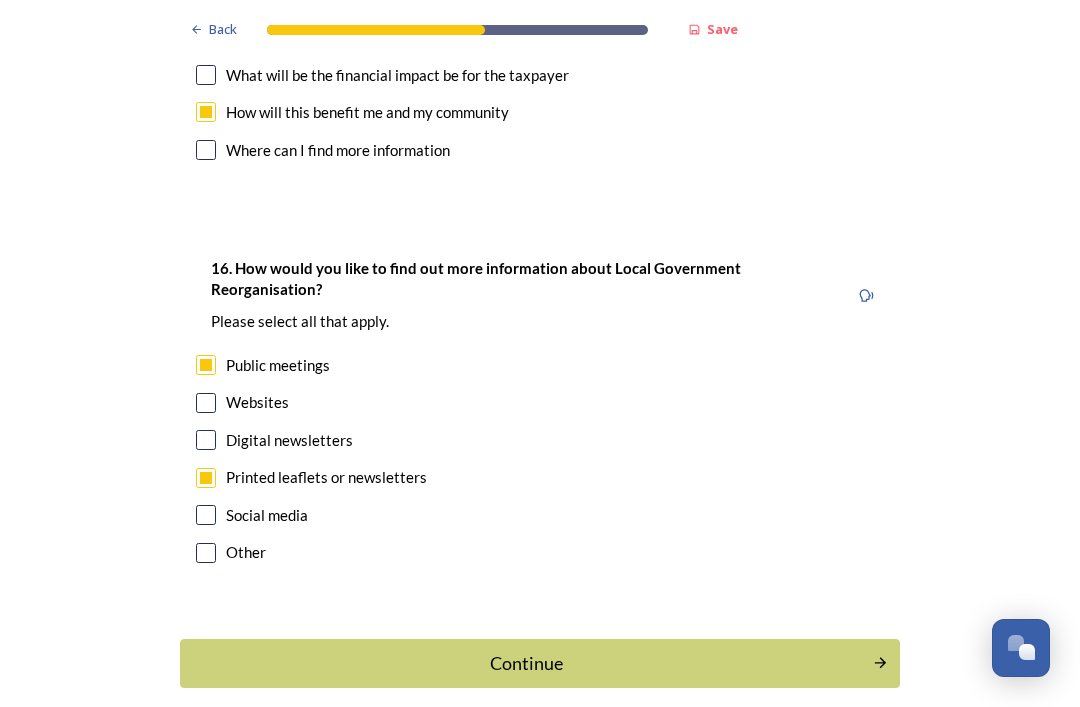 click on "Continue" at bounding box center [526, 663] 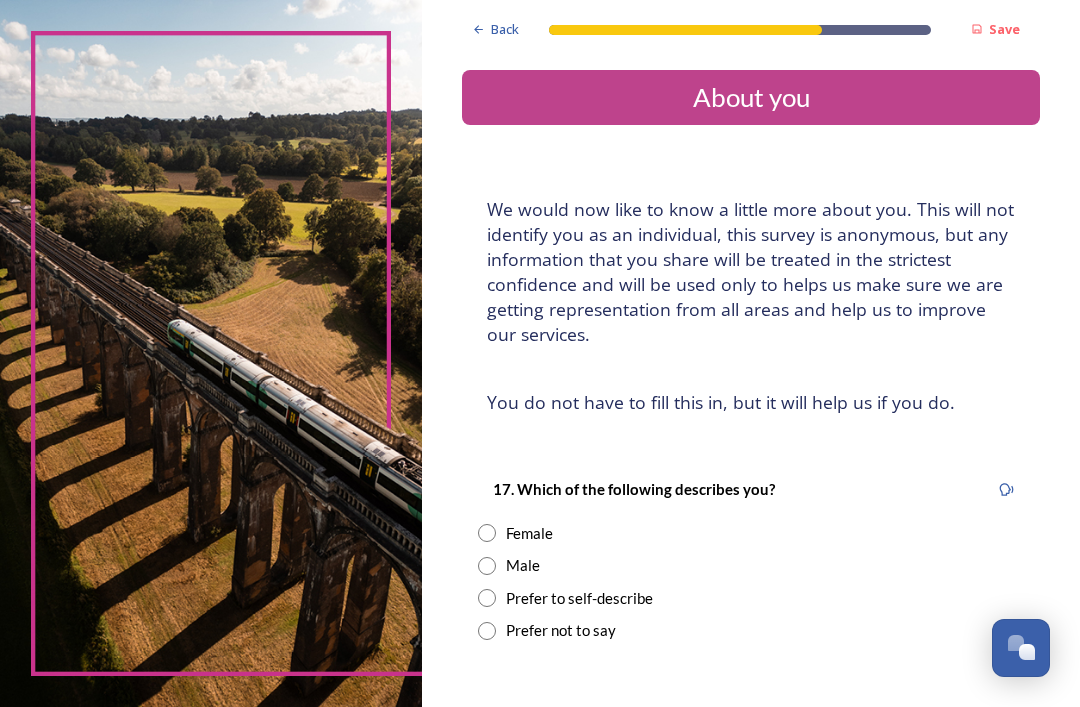 click at bounding box center [487, 533] 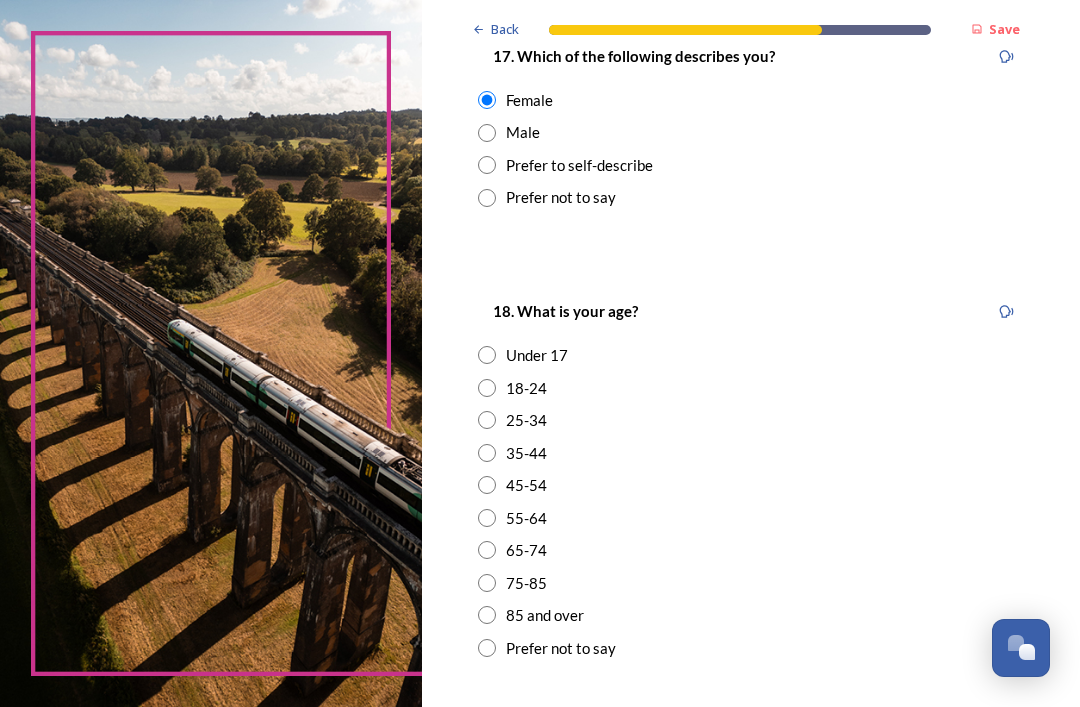 scroll, scrollTop: 438, scrollLeft: 0, axis: vertical 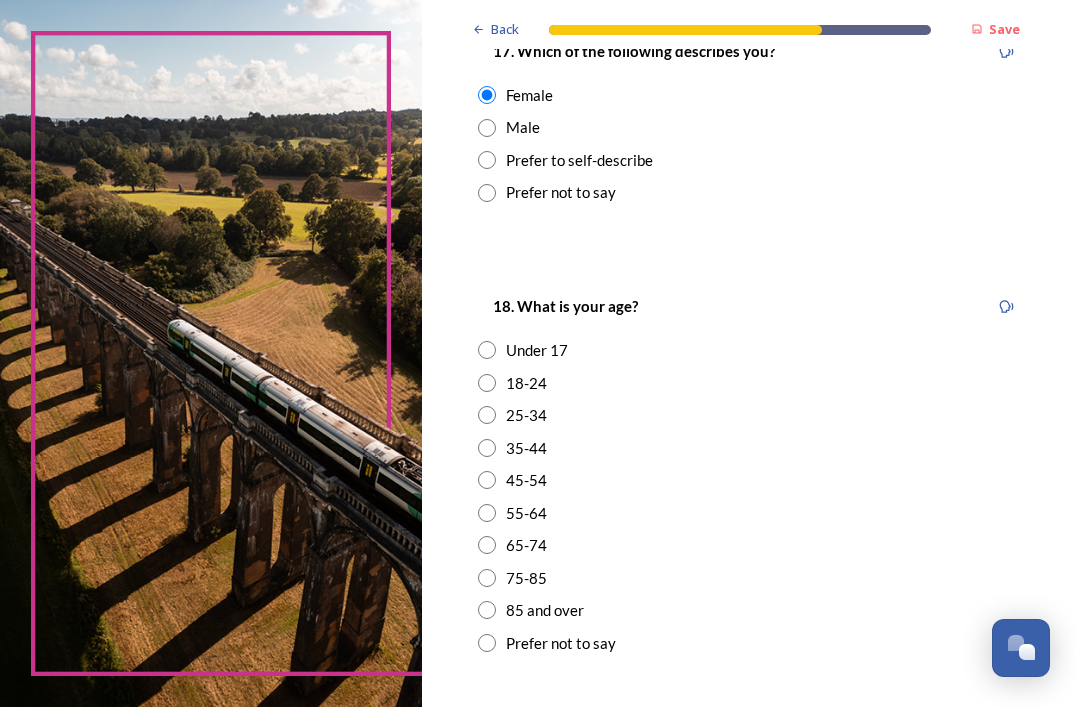 click at bounding box center [487, 578] 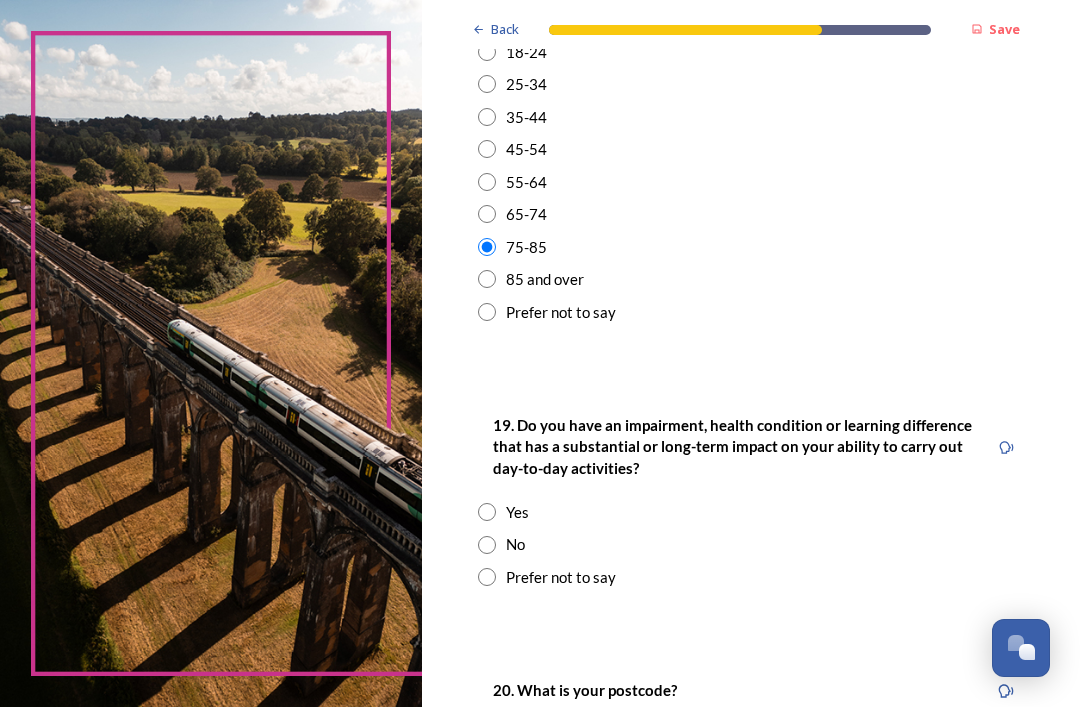 scroll, scrollTop: 789, scrollLeft: 0, axis: vertical 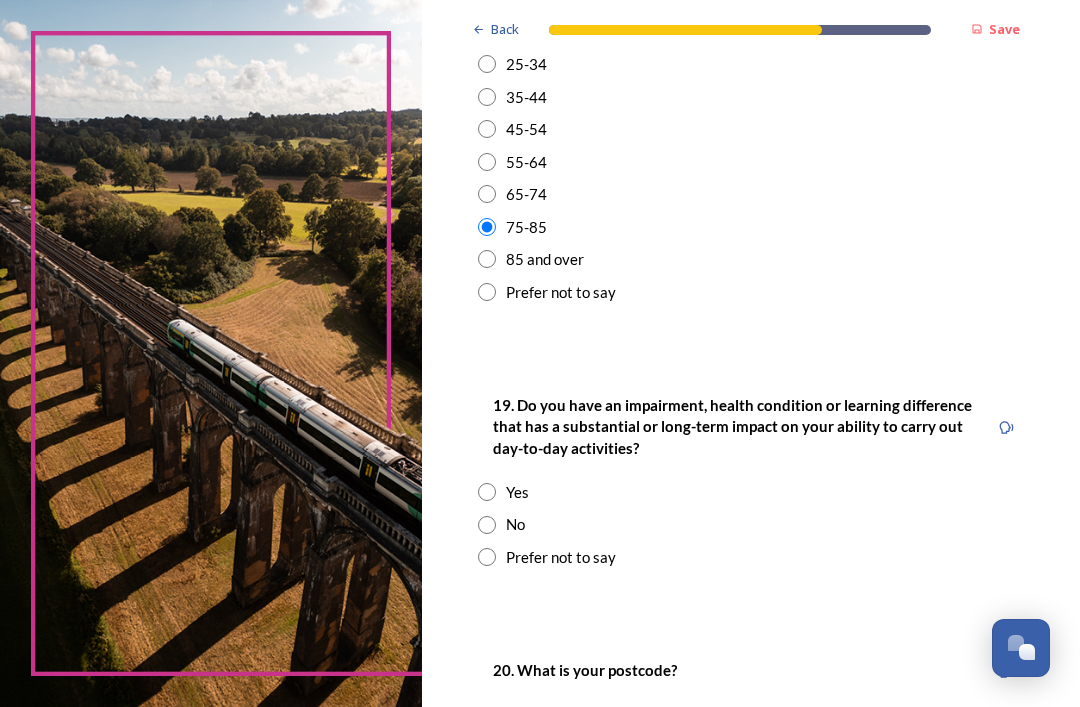 click on "No" at bounding box center (751, 524) 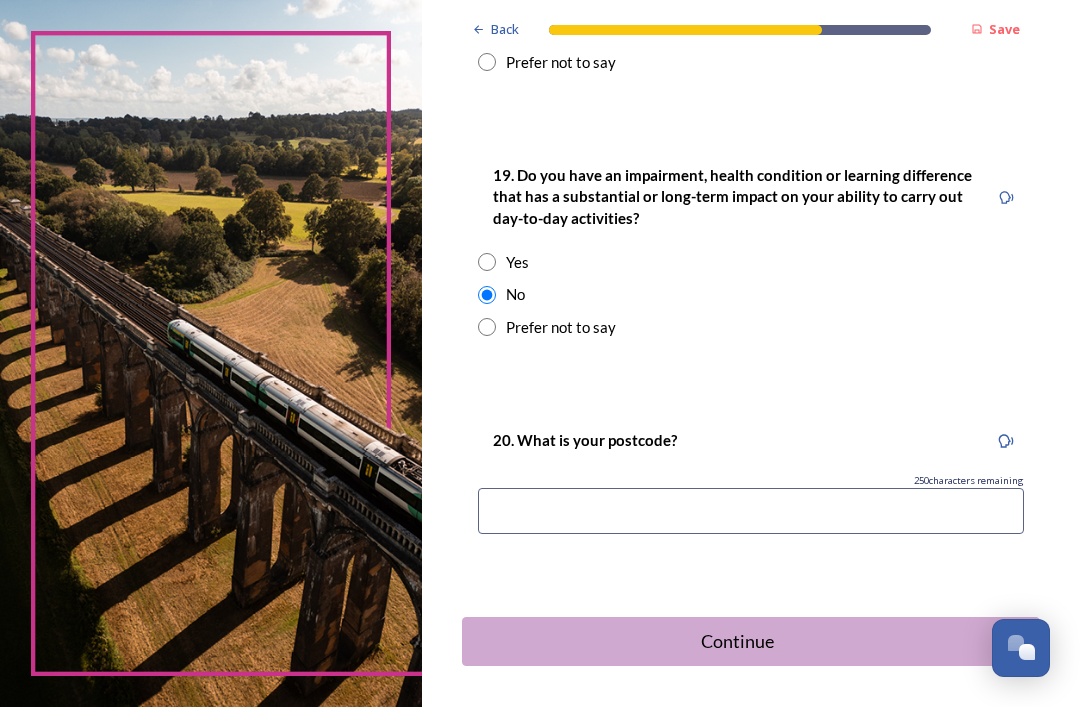 scroll, scrollTop: 1018, scrollLeft: 0, axis: vertical 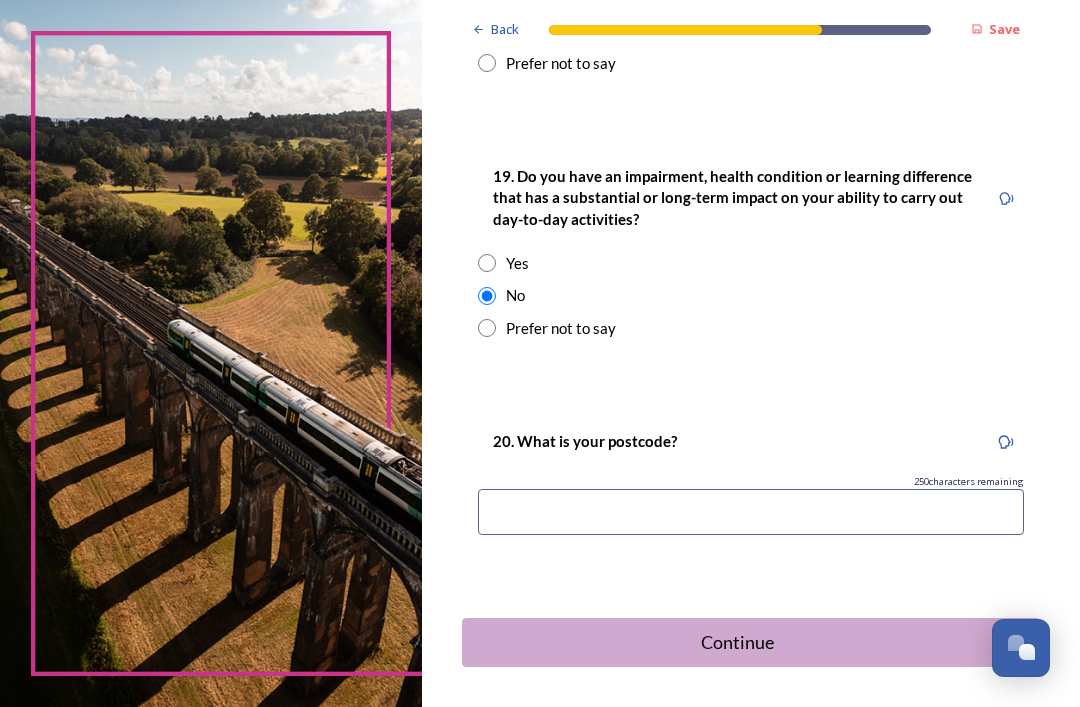 click at bounding box center [751, 512] 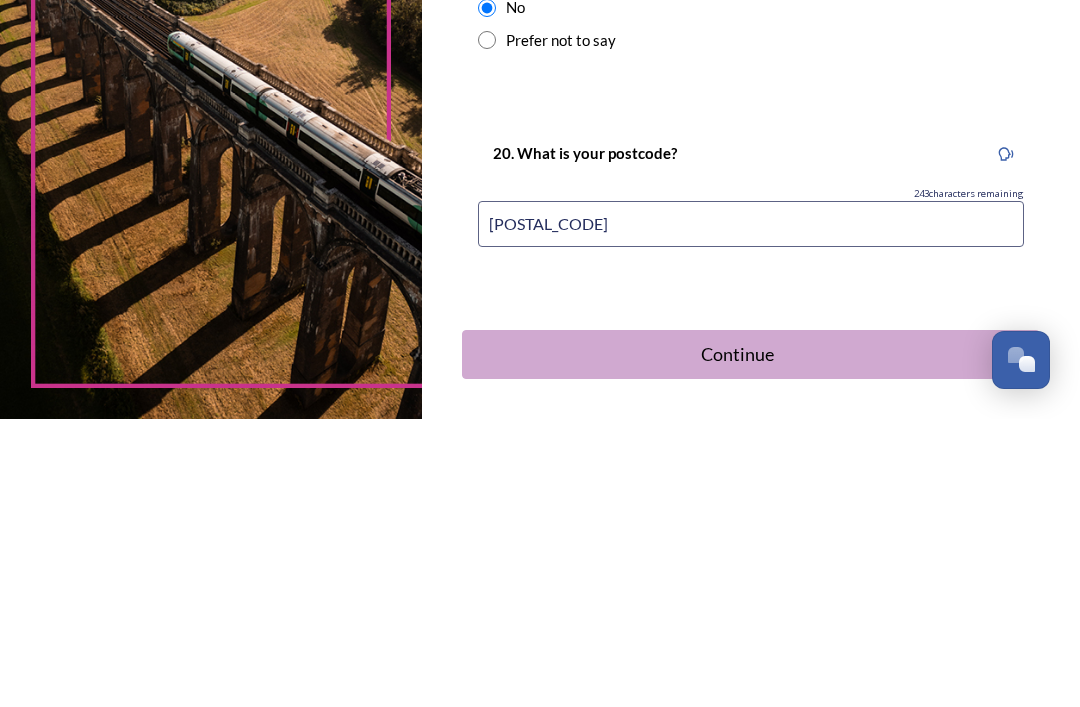 type on "[POSTAL_CODE]" 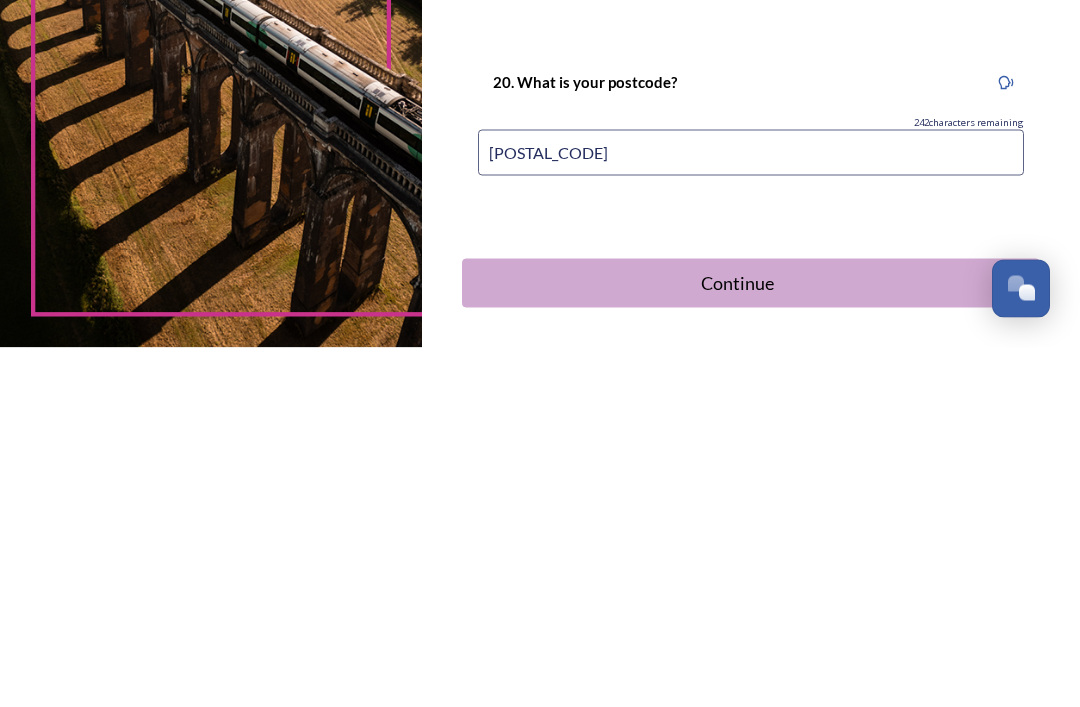 click on "Continue" at bounding box center (737, 642) 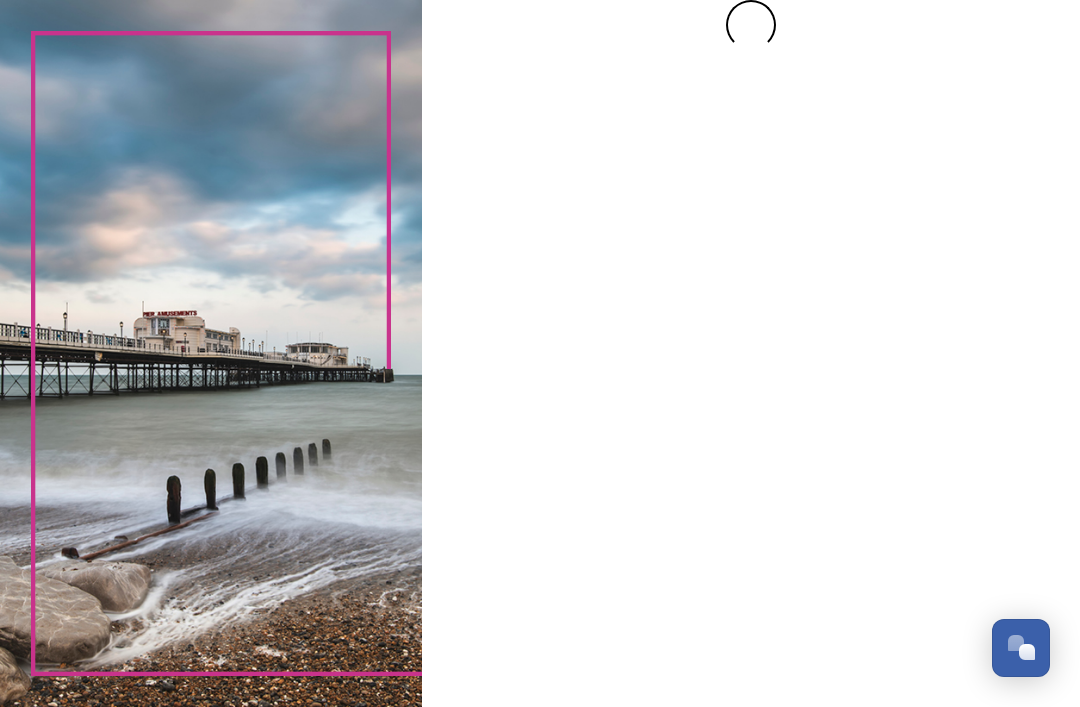 scroll, scrollTop: 0, scrollLeft: 0, axis: both 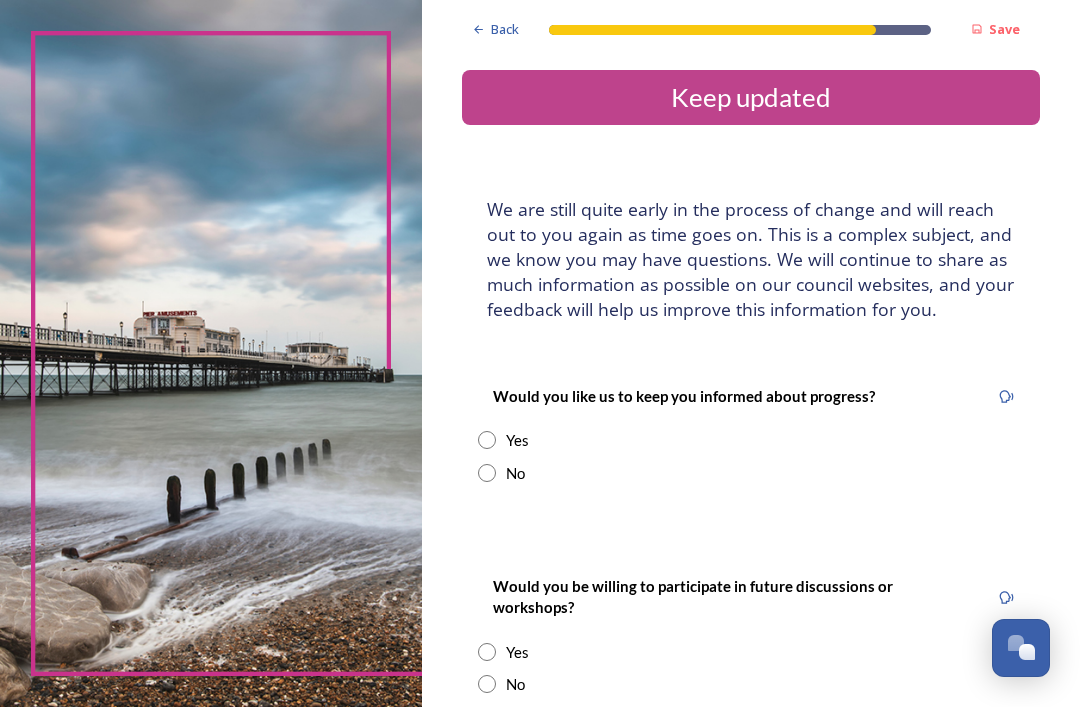 click at bounding box center [487, 440] 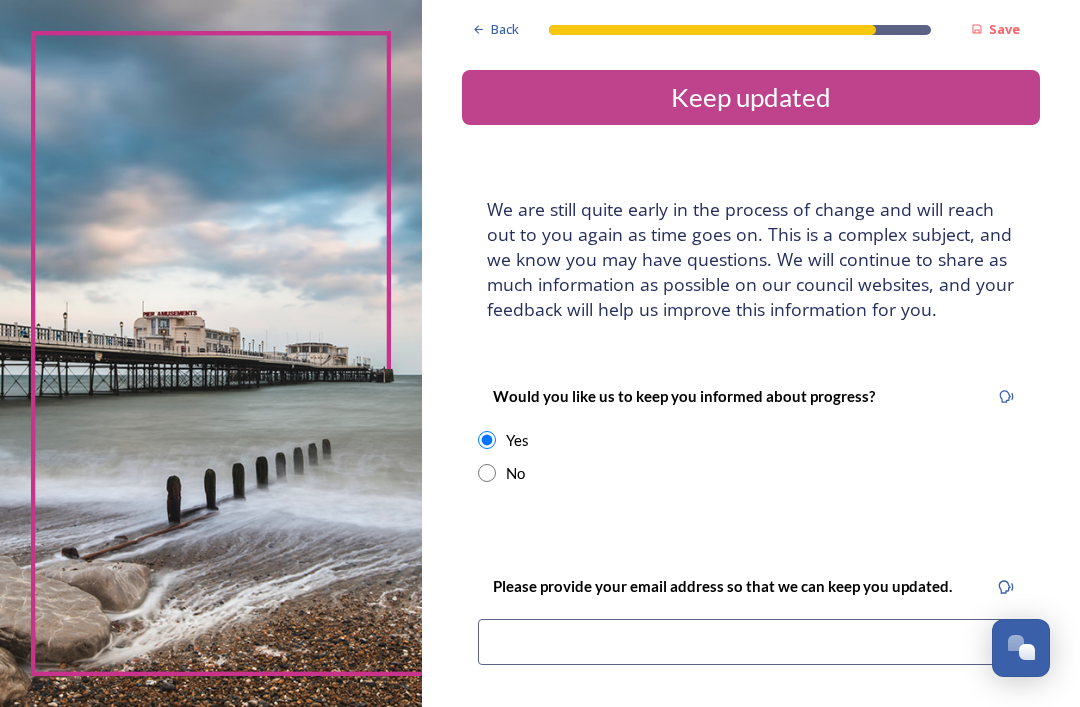 click at bounding box center [751, 642] 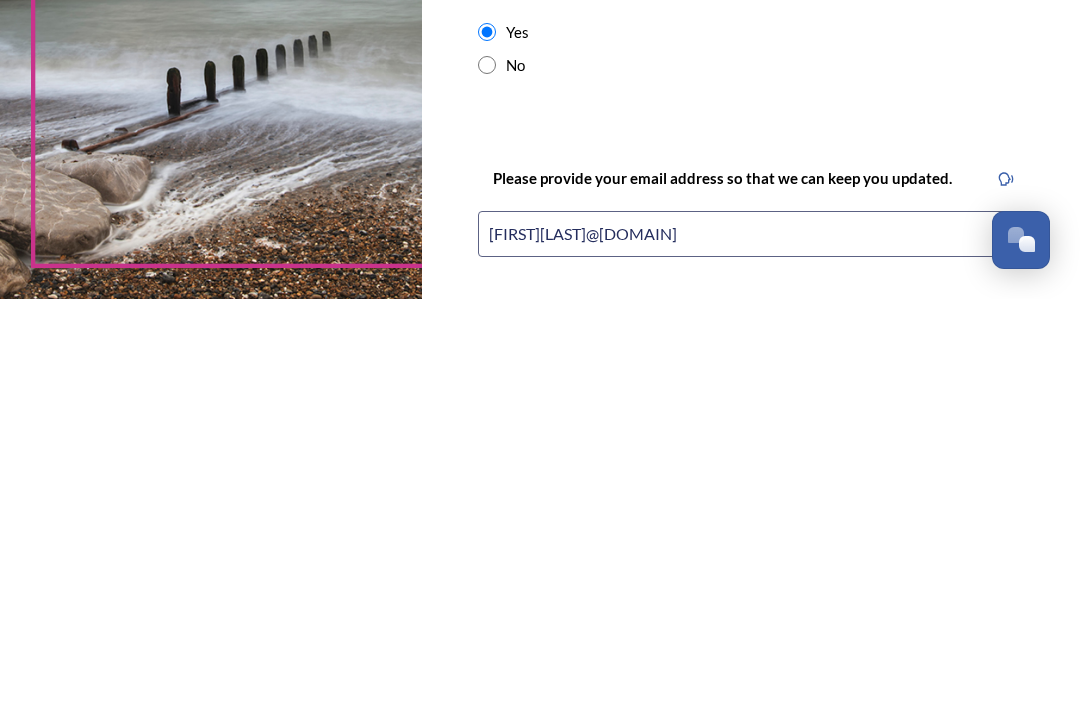 type on "[FIRST][LAST]@[DOMAIN]" 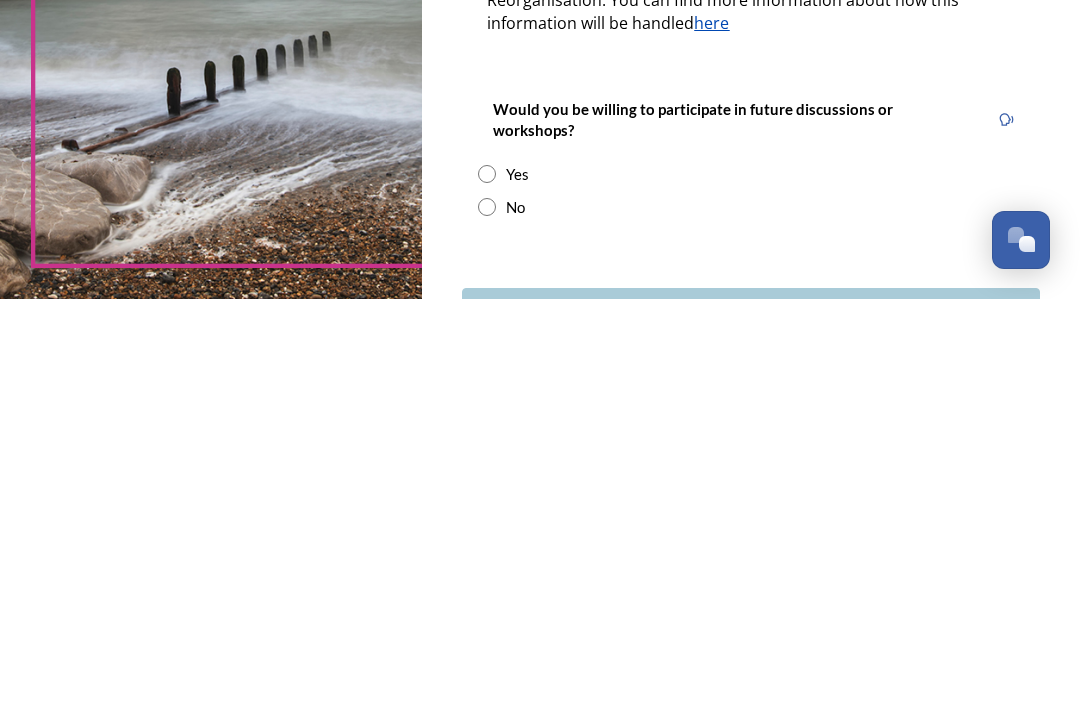 scroll, scrollTop: 419, scrollLeft: 0, axis: vertical 